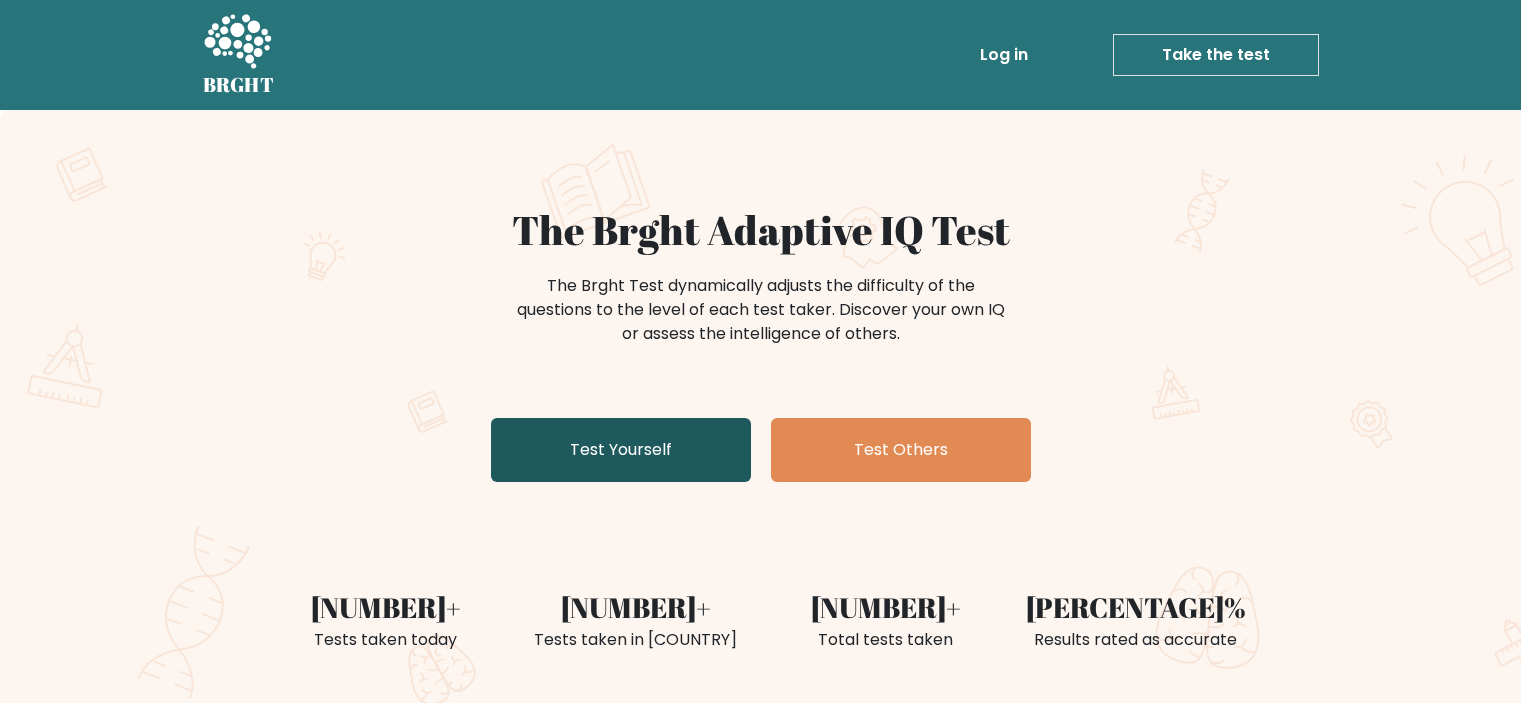 scroll, scrollTop: 0, scrollLeft: 0, axis: both 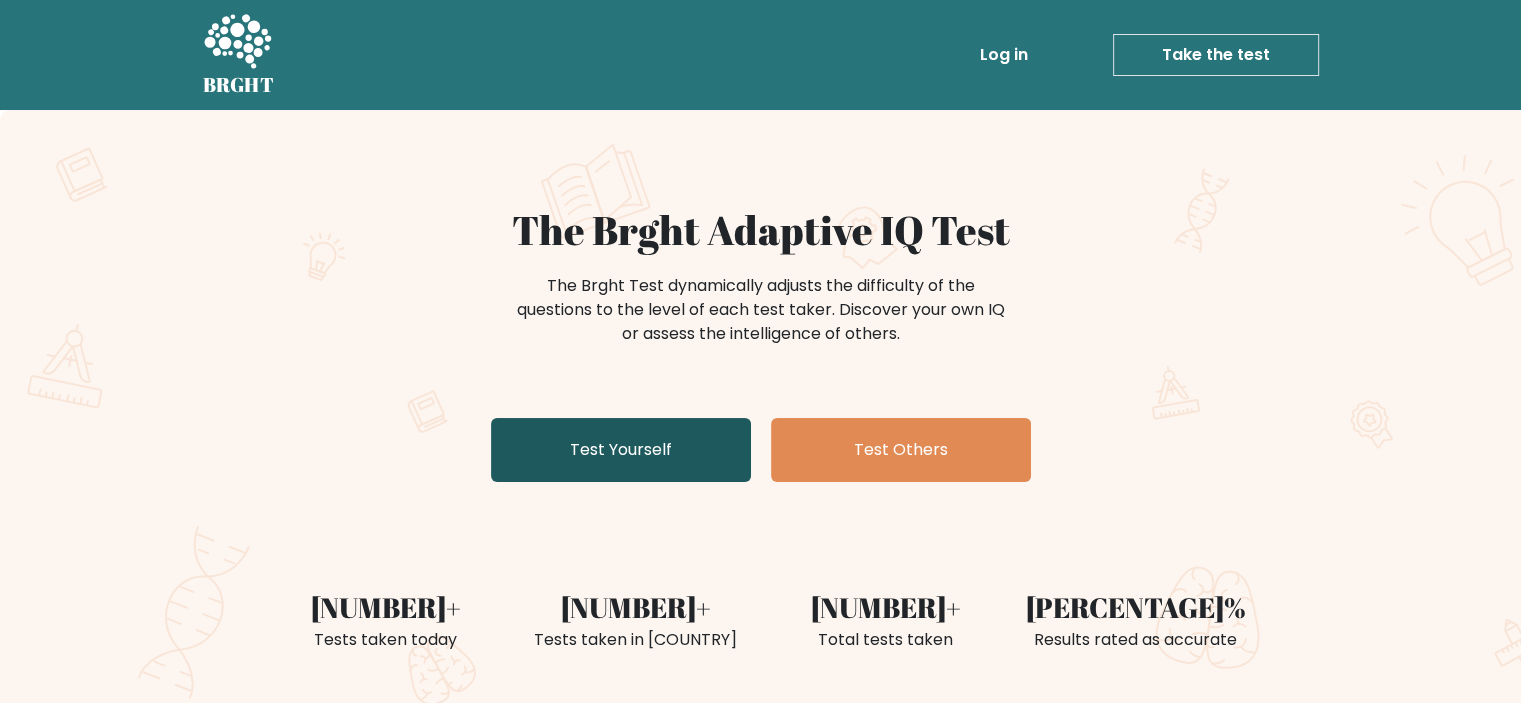 click on "Test Yourself" at bounding box center [621, 450] 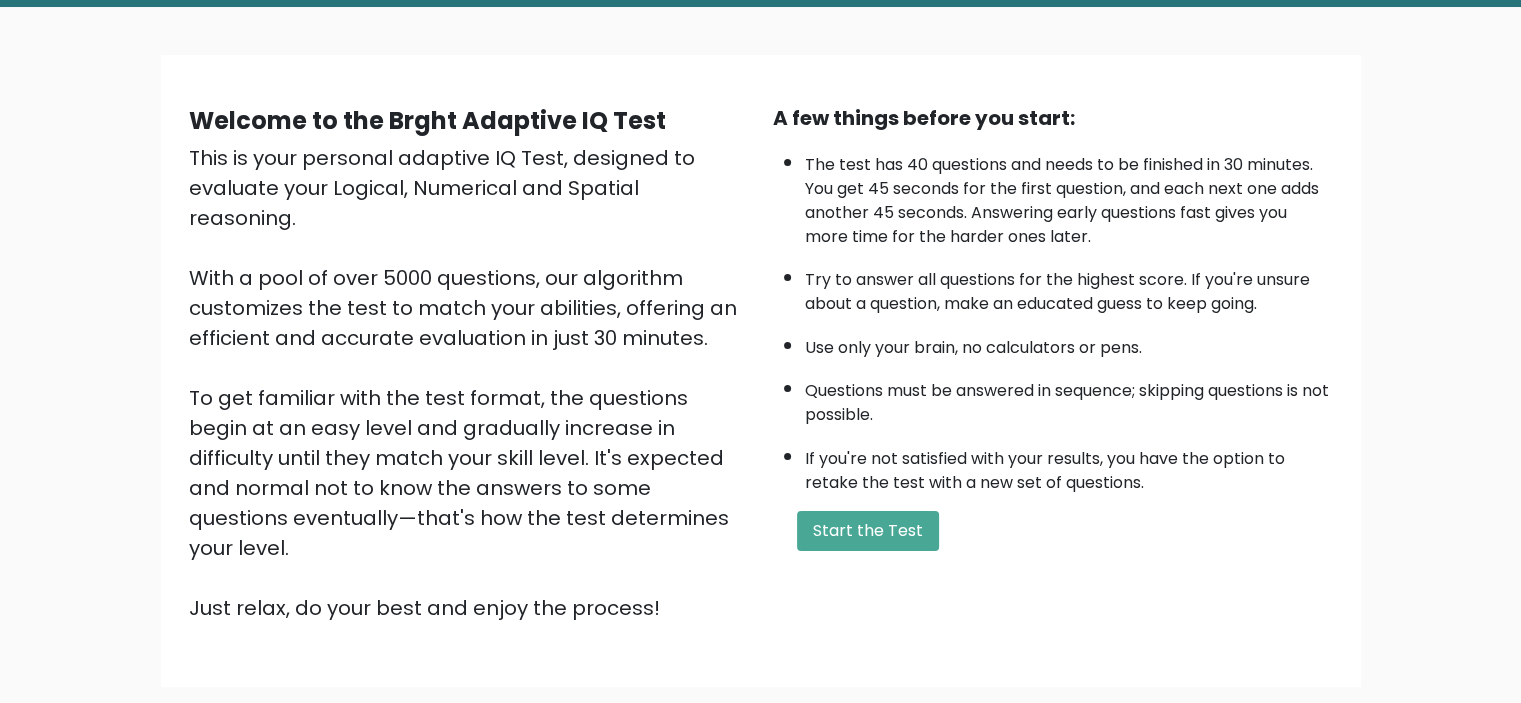 scroll, scrollTop: 109, scrollLeft: 0, axis: vertical 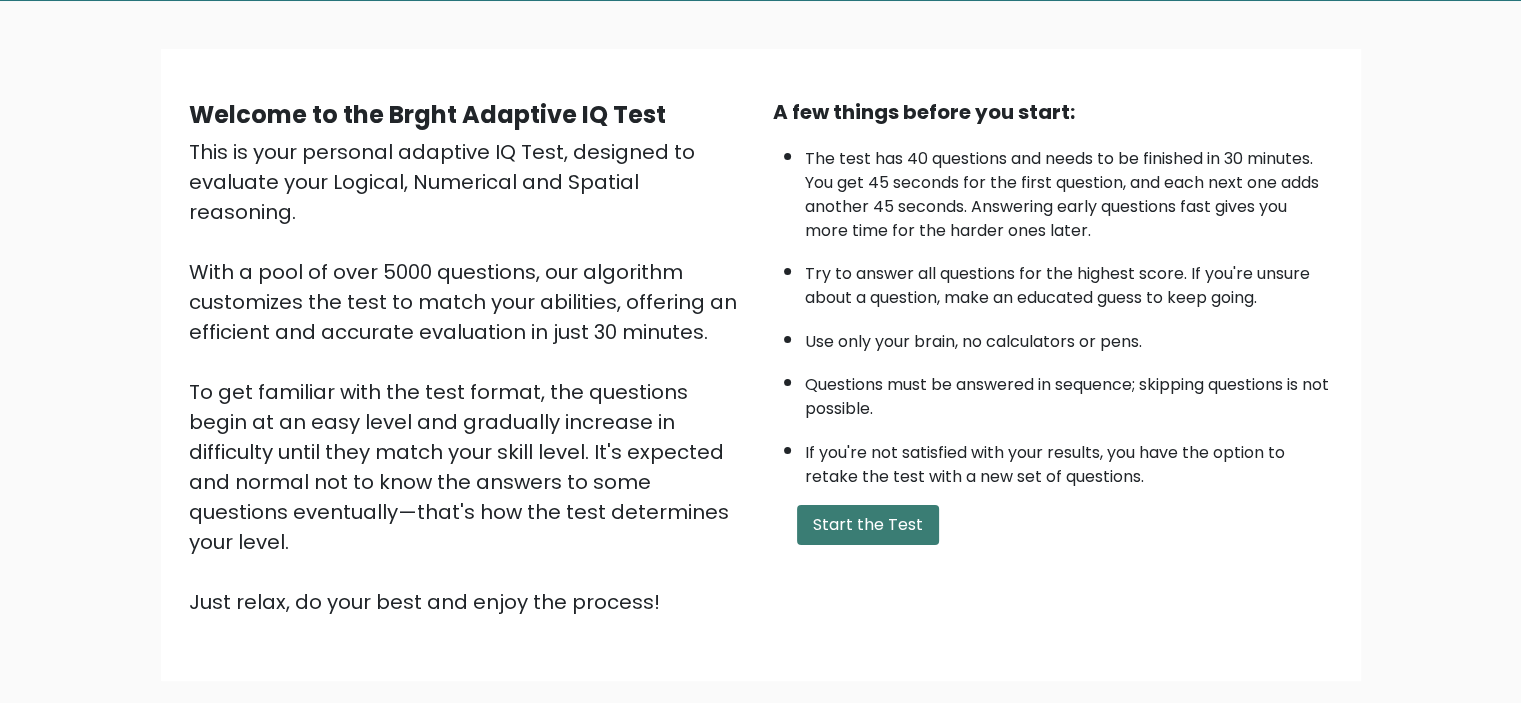 click on "Start the Test" at bounding box center [868, 525] 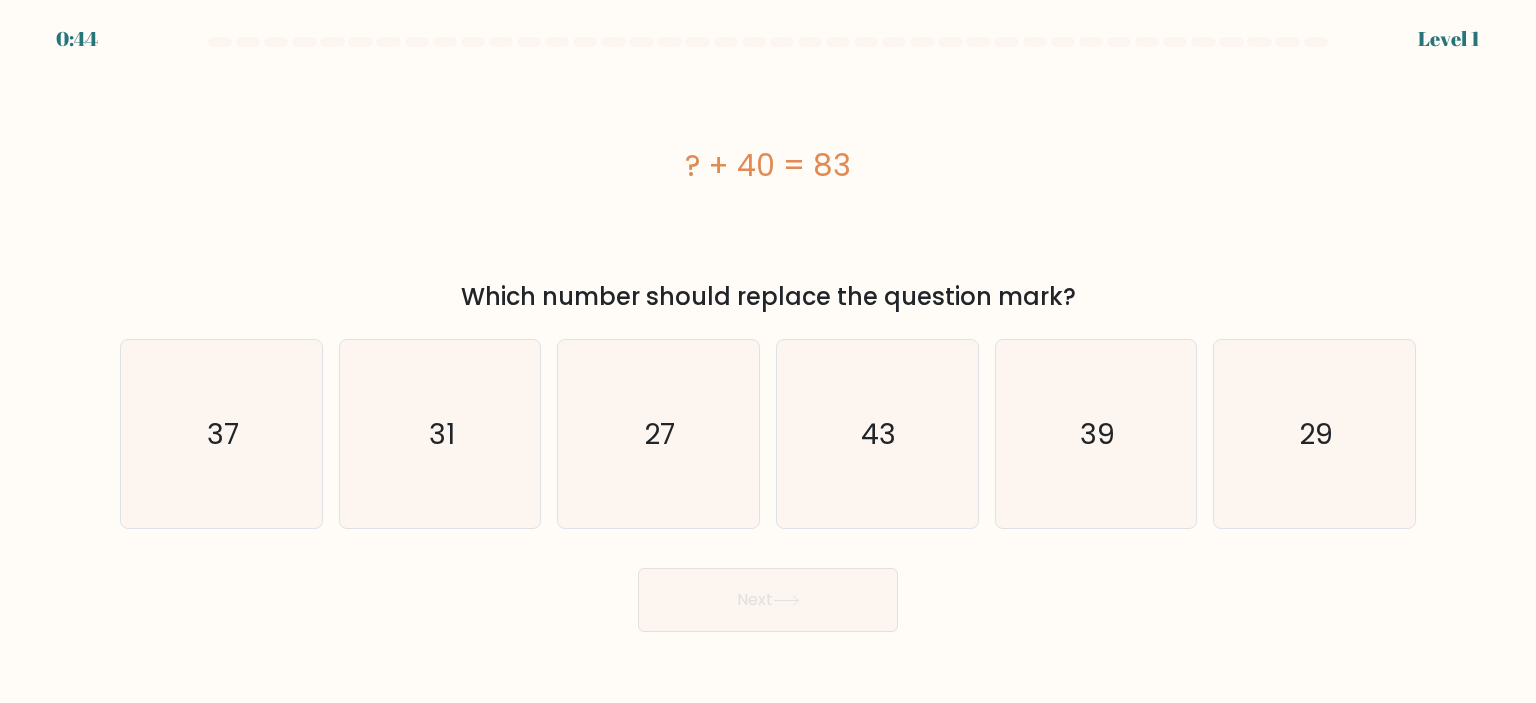 scroll, scrollTop: 0, scrollLeft: 0, axis: both 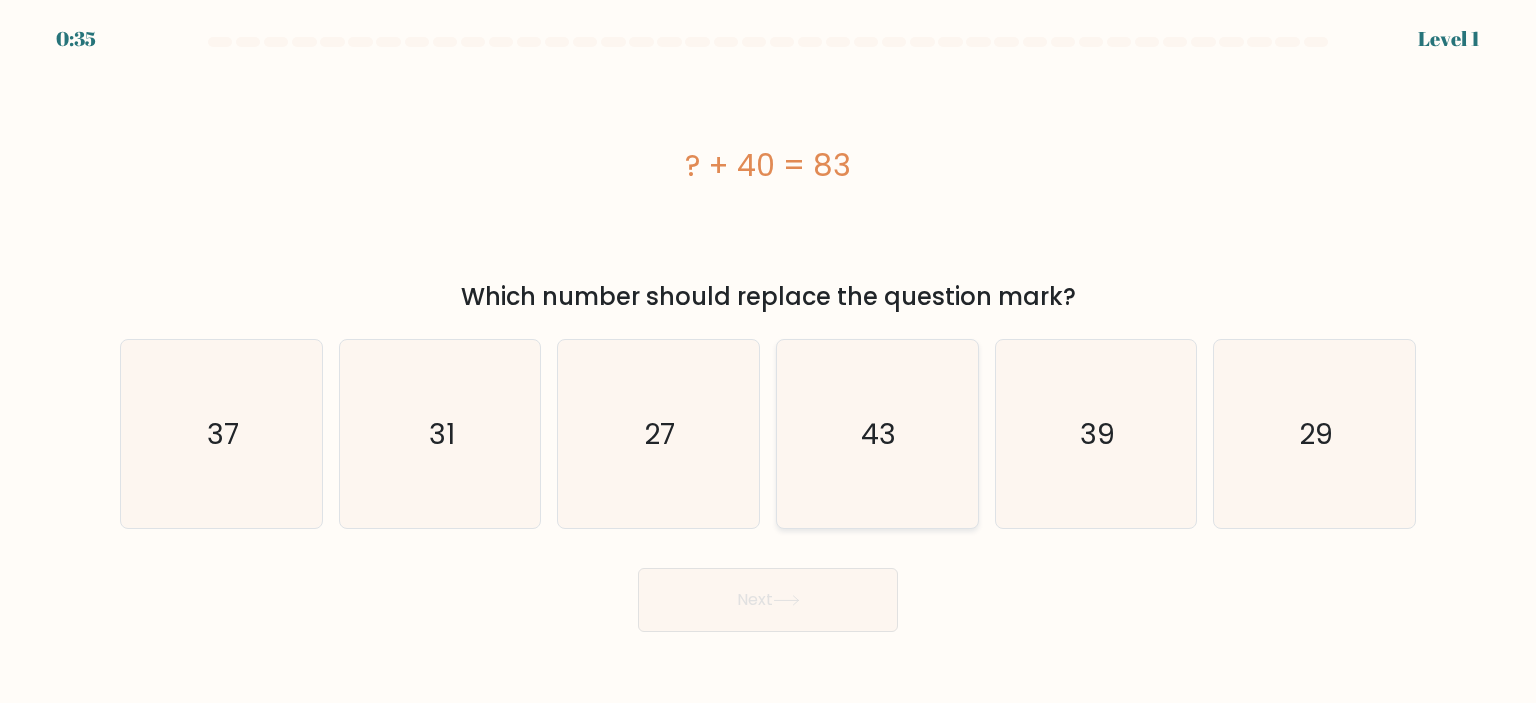 click on "43" at bounding box center (877, 434) 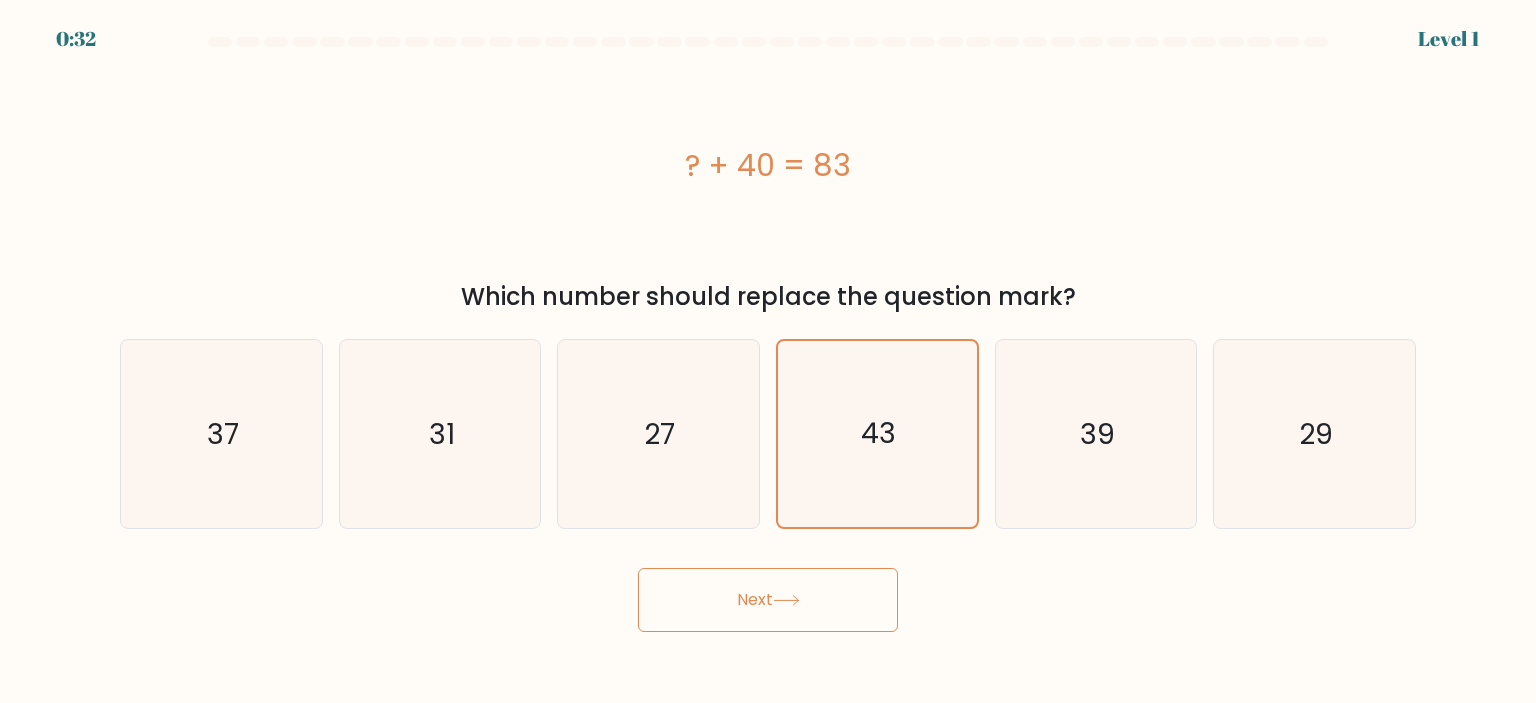 click on "Next" at bounding box center (768, 600) 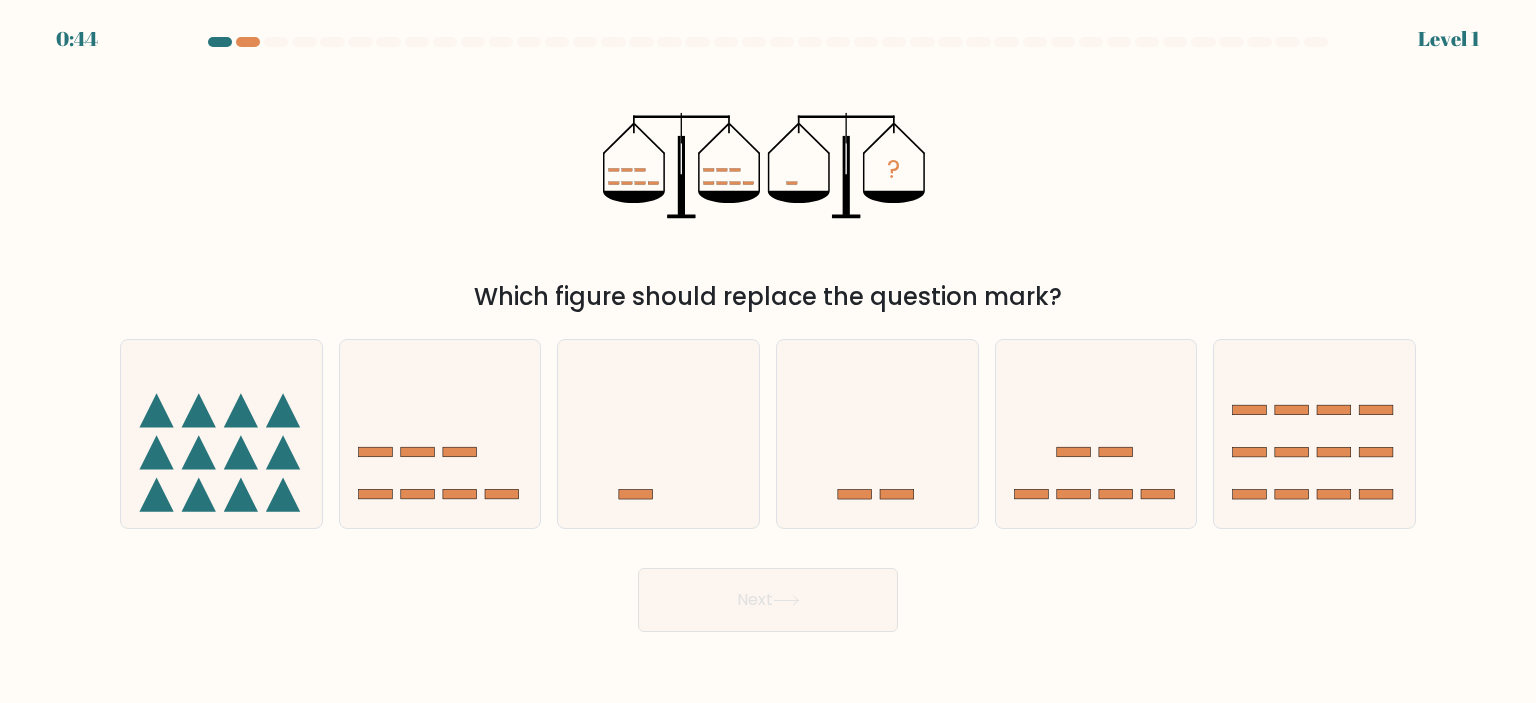 scroll, scrollTop: 0, scrollLeft: 0, axis: both 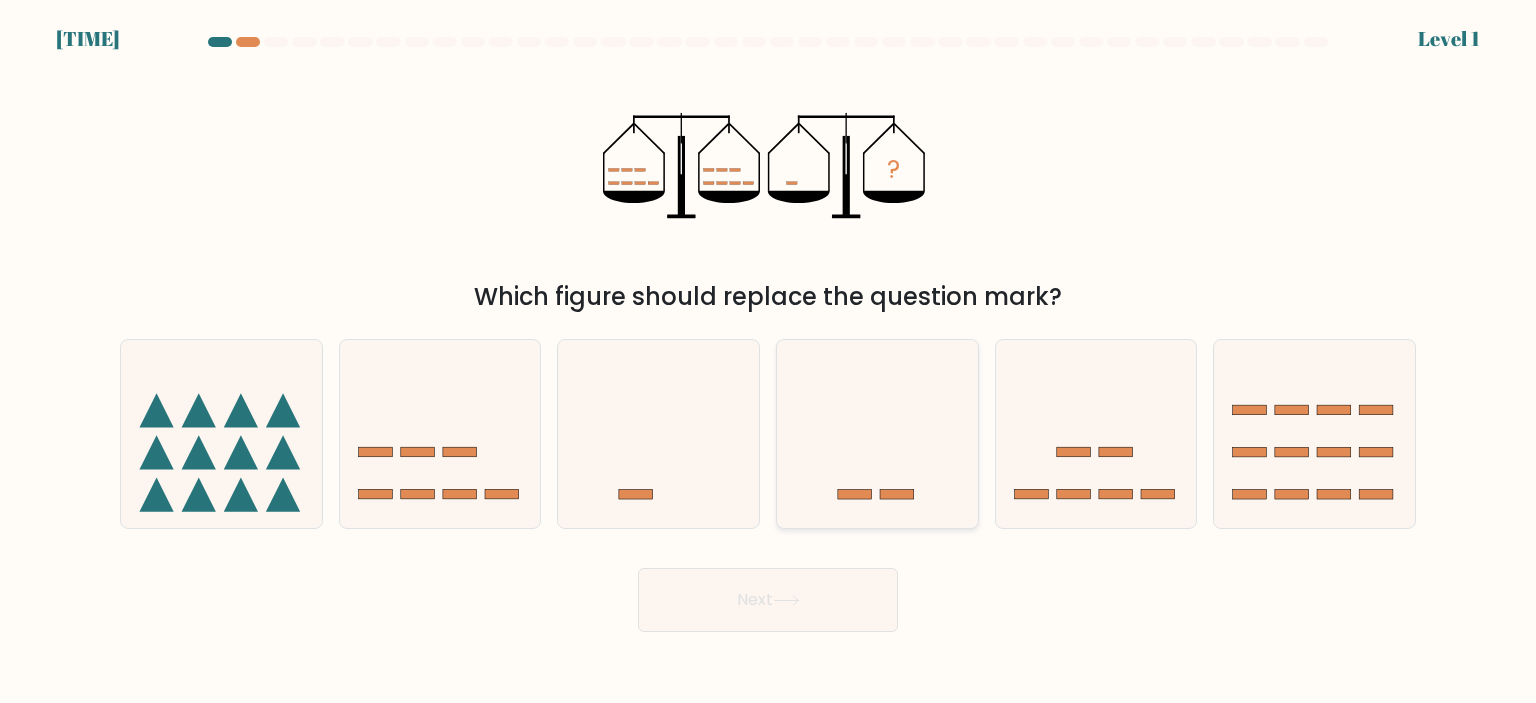 click at bounding box center (877, 434) 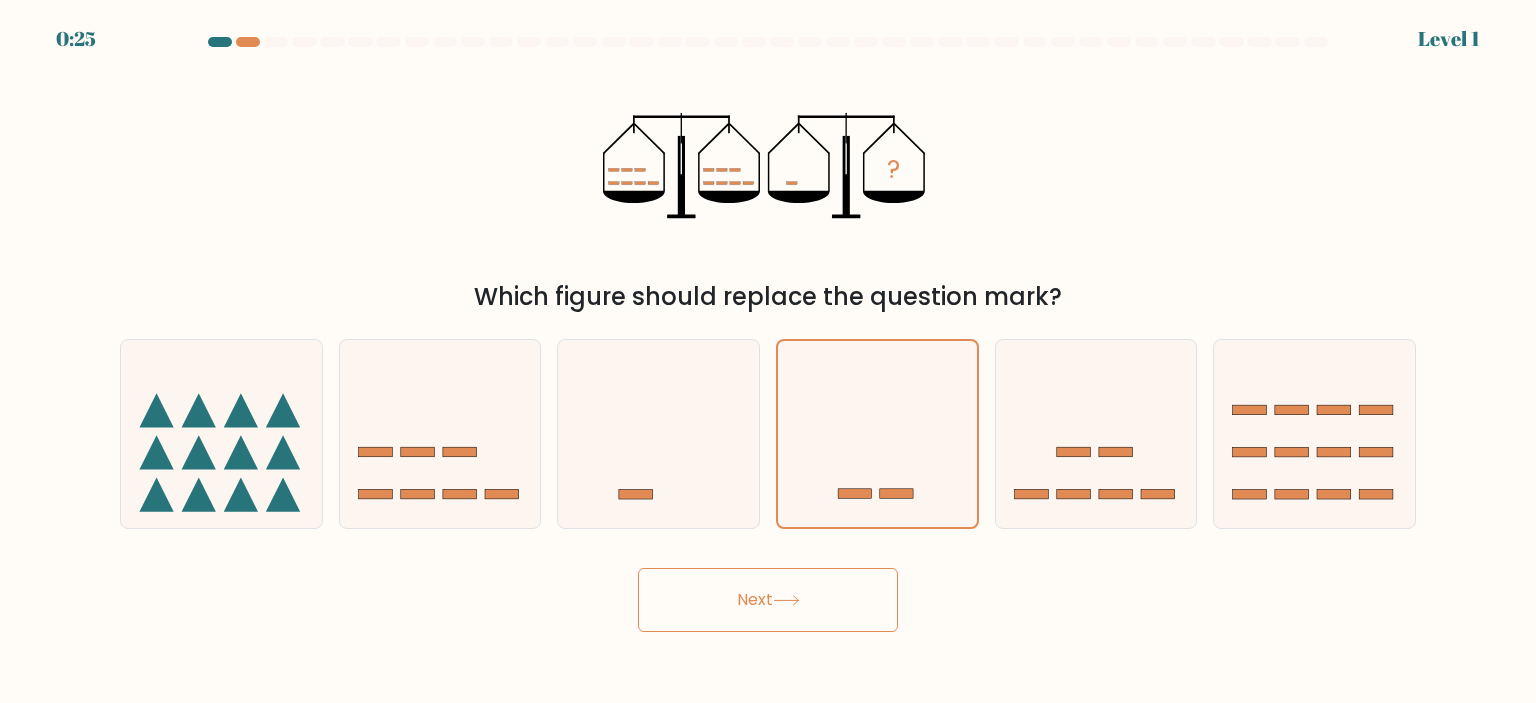 click on "Next" at bounding box center (768, 600) 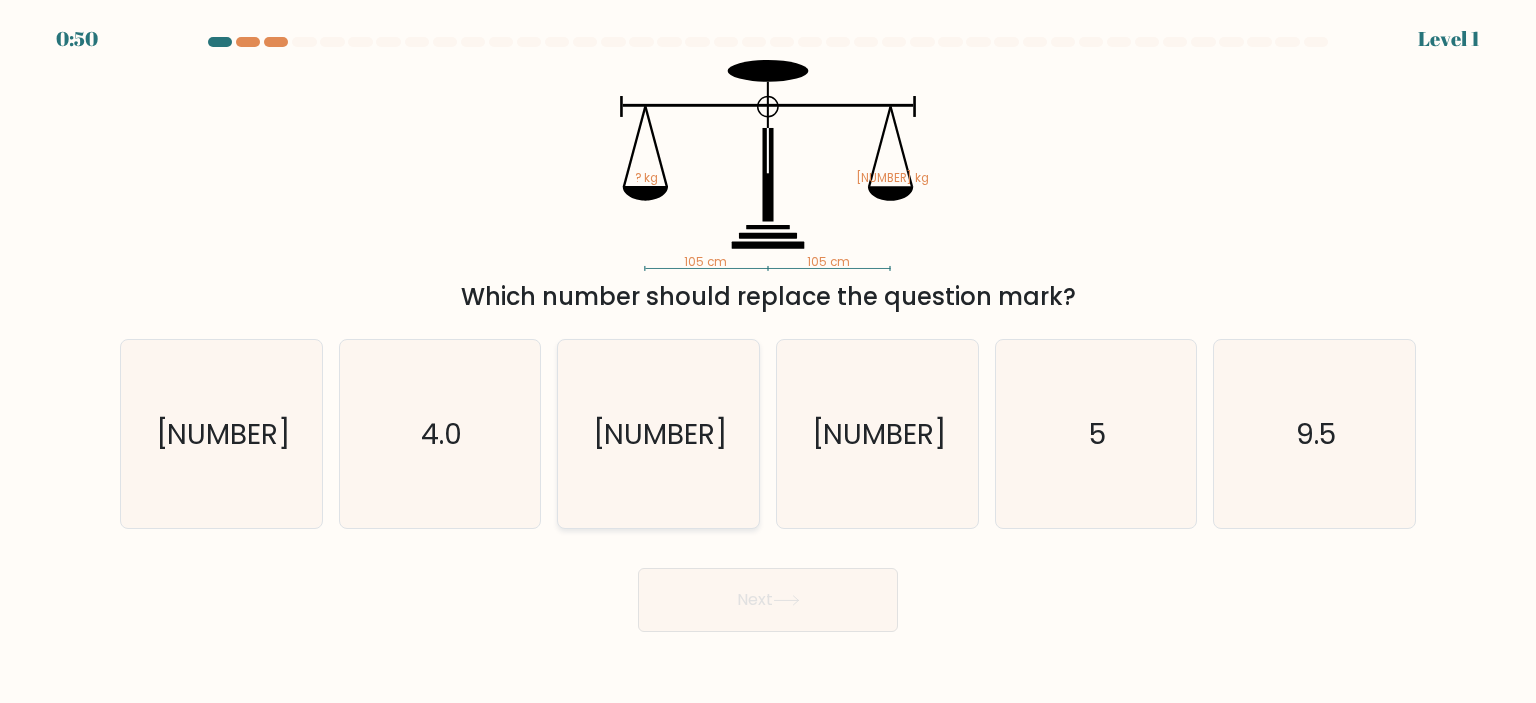 click on "[NUMBER]" at bounding box center (658, 434) 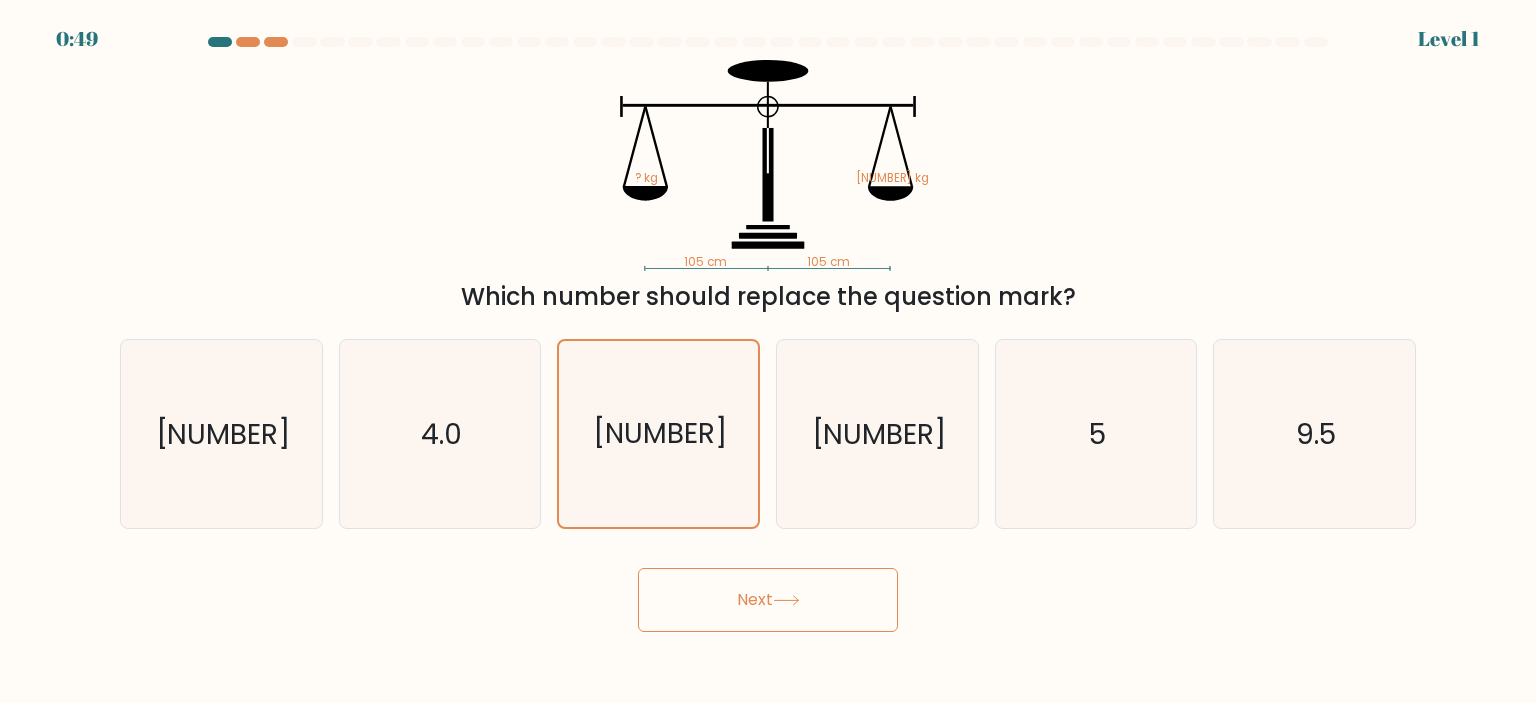 click on "Next" at bounding box center (768, 600) 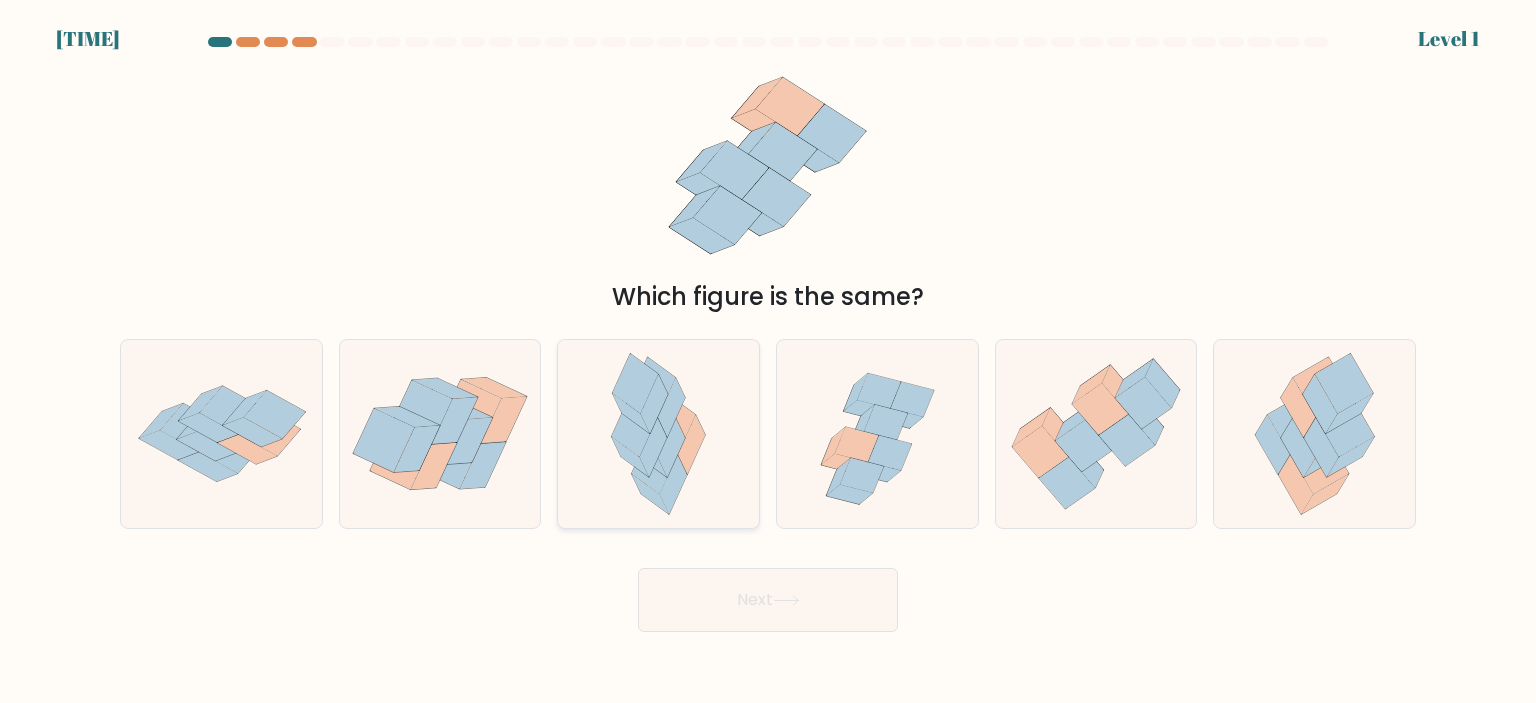 click at bounding box center [691, 444] 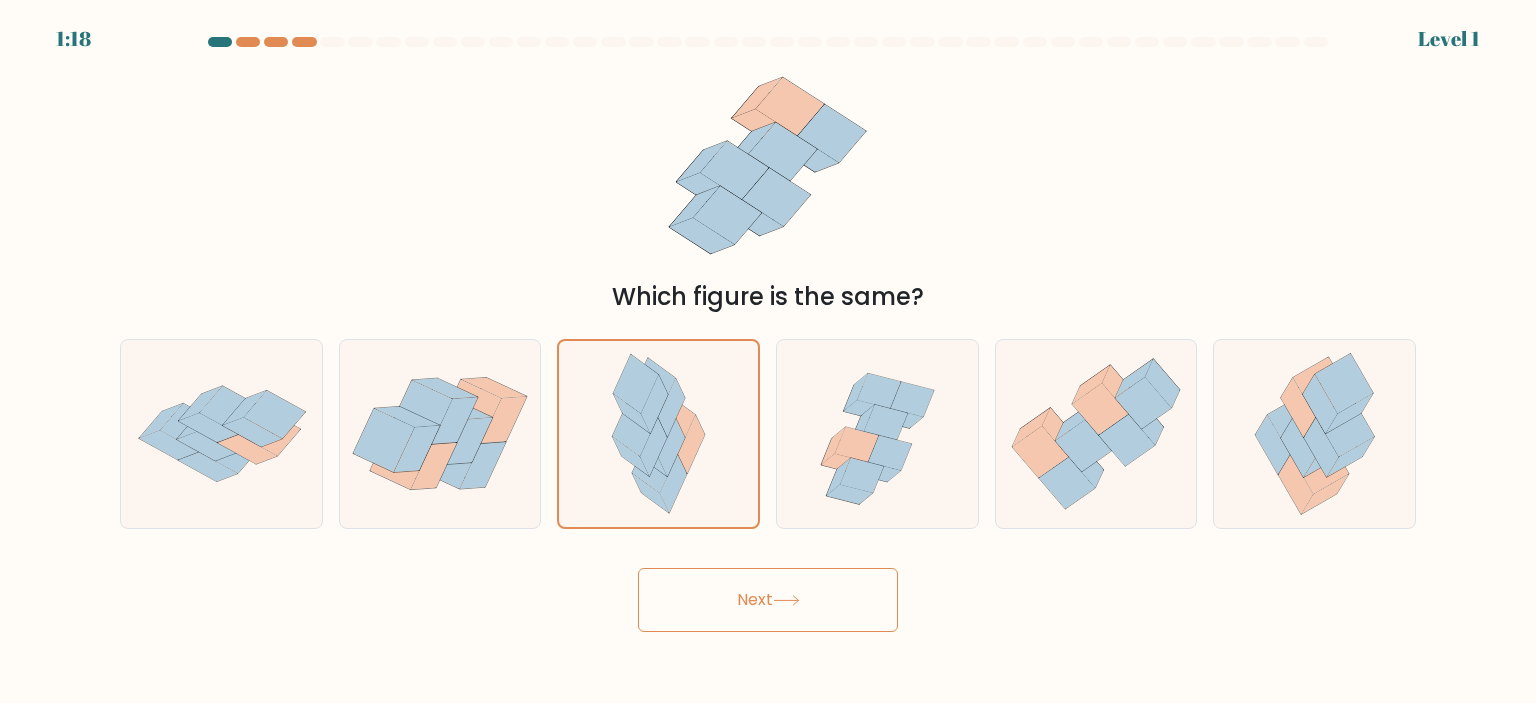 click on "Next" at bounding box center [768, 600] 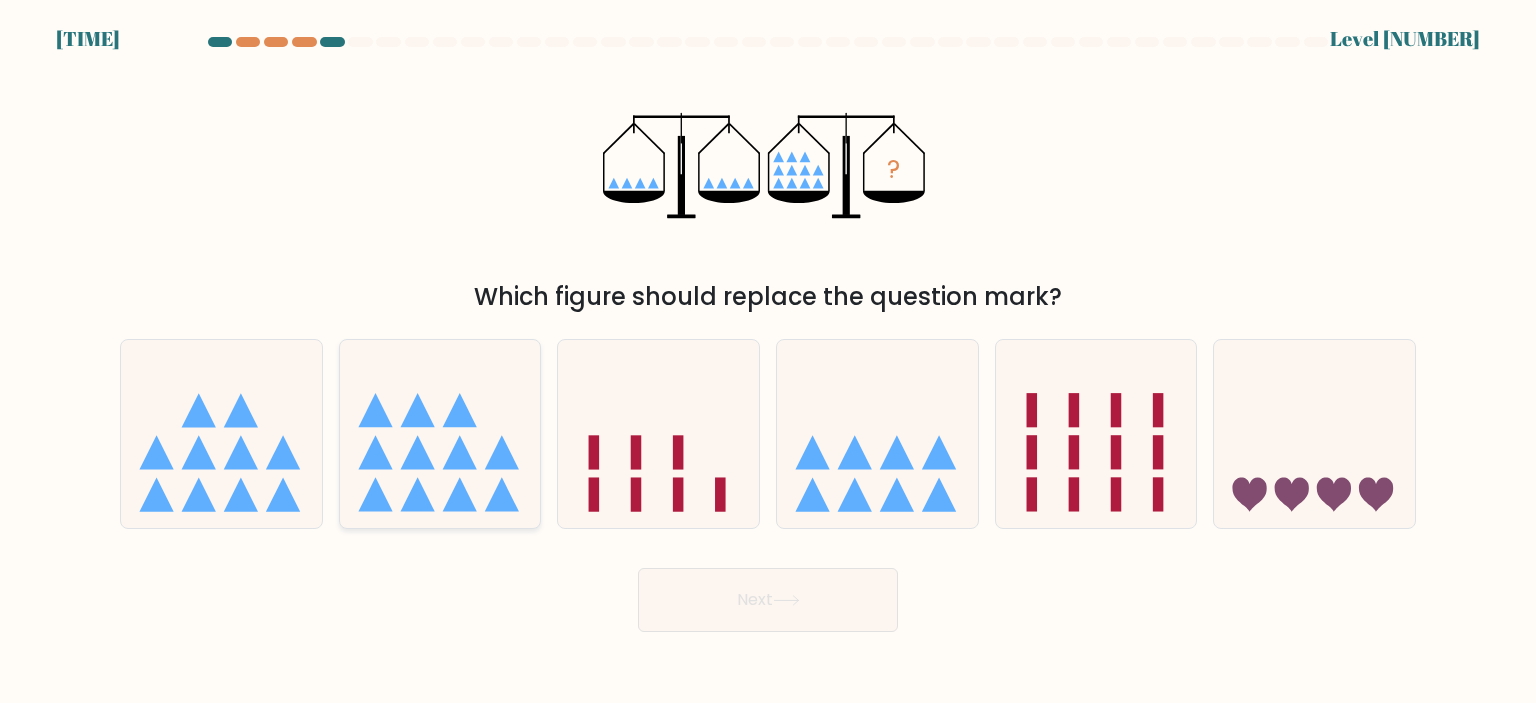 click at bounding box center [417, 495] 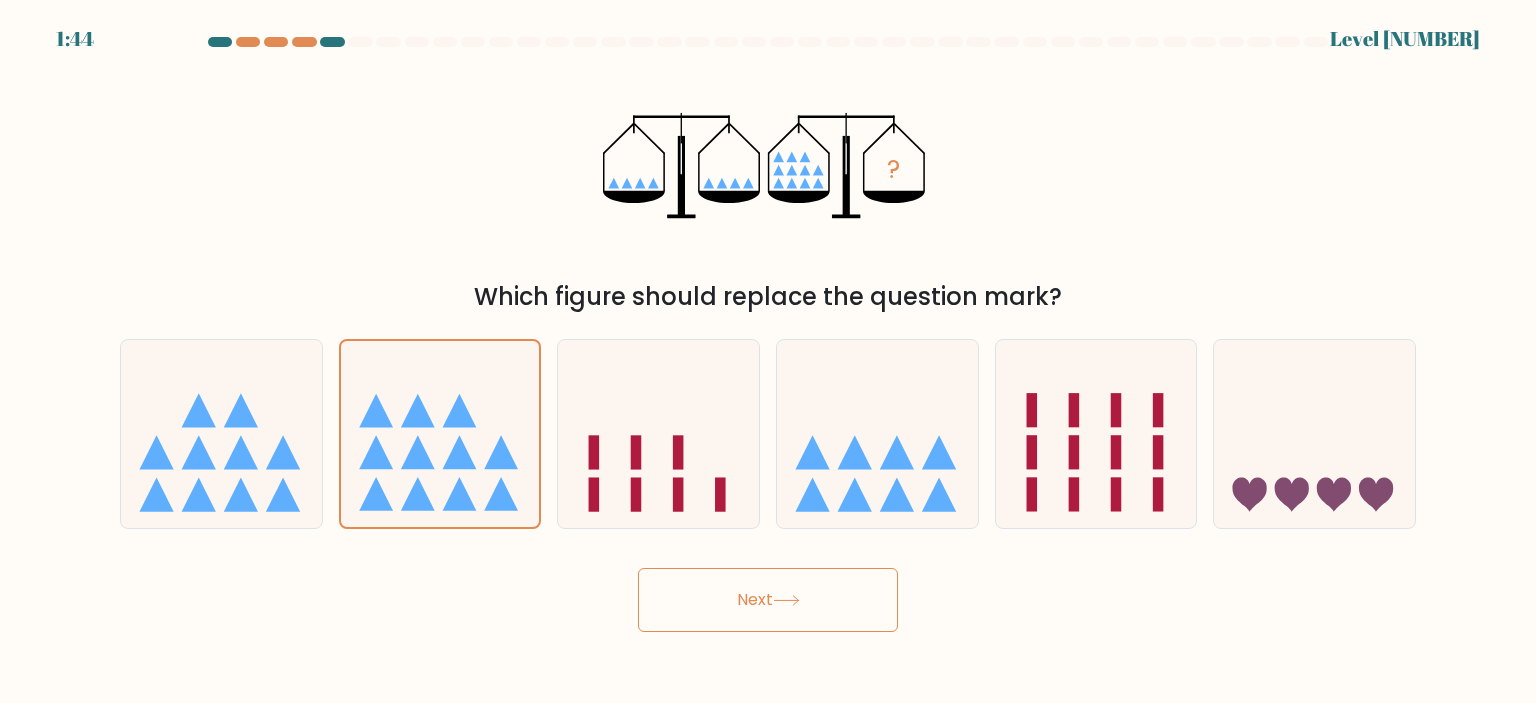 click on "Next" at bounding box center [768, 600] 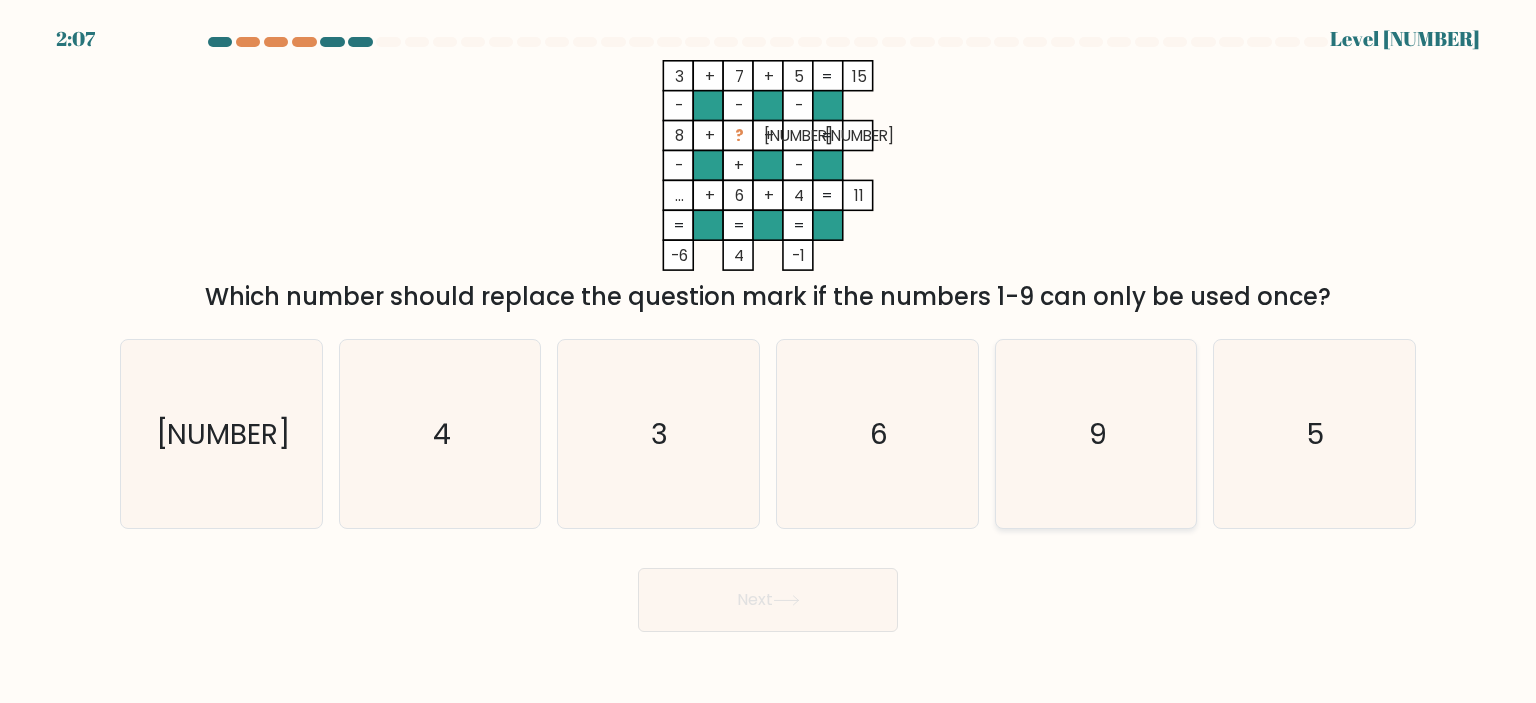 click on "9" at bounding box center [1096, 434] 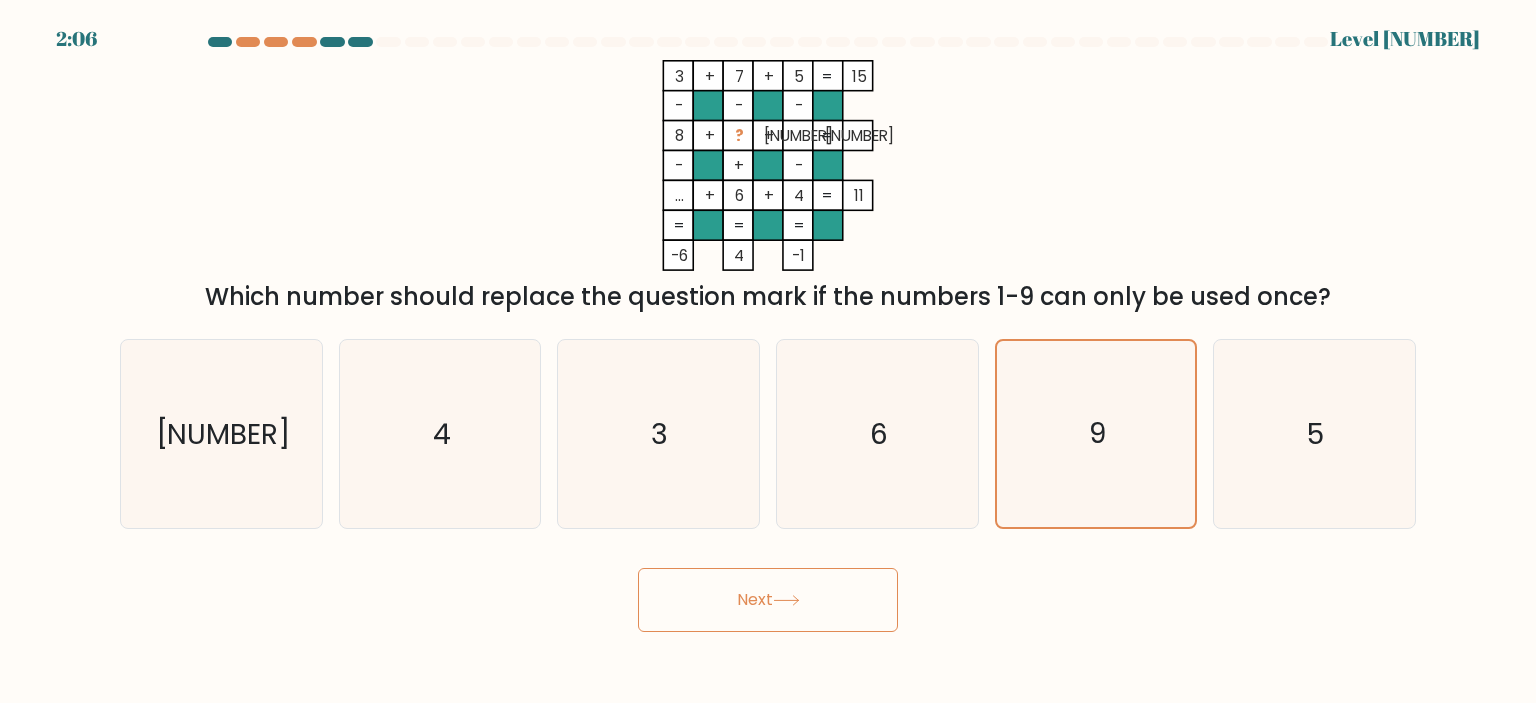 click on "Next" at bounding box center [768, 600] 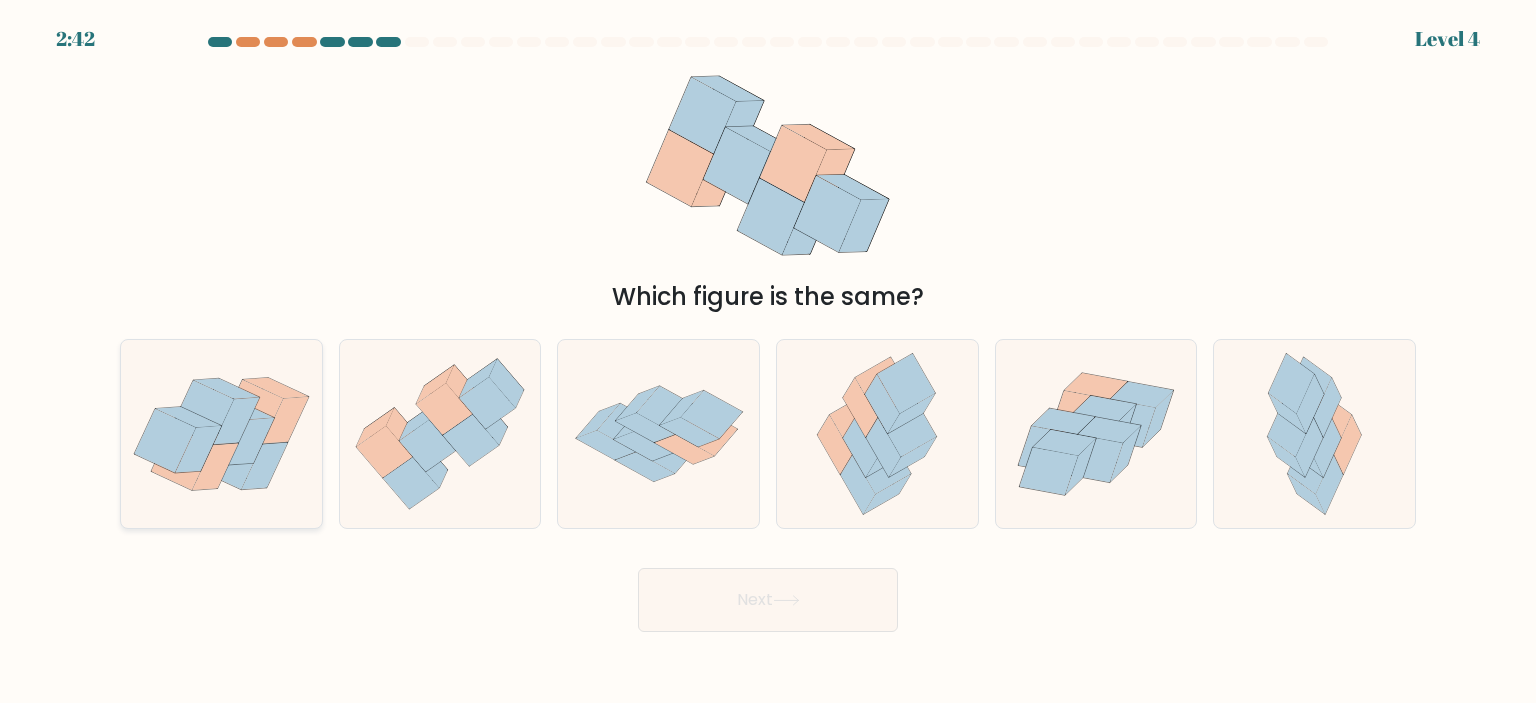 click at bounding box center (252, 411) 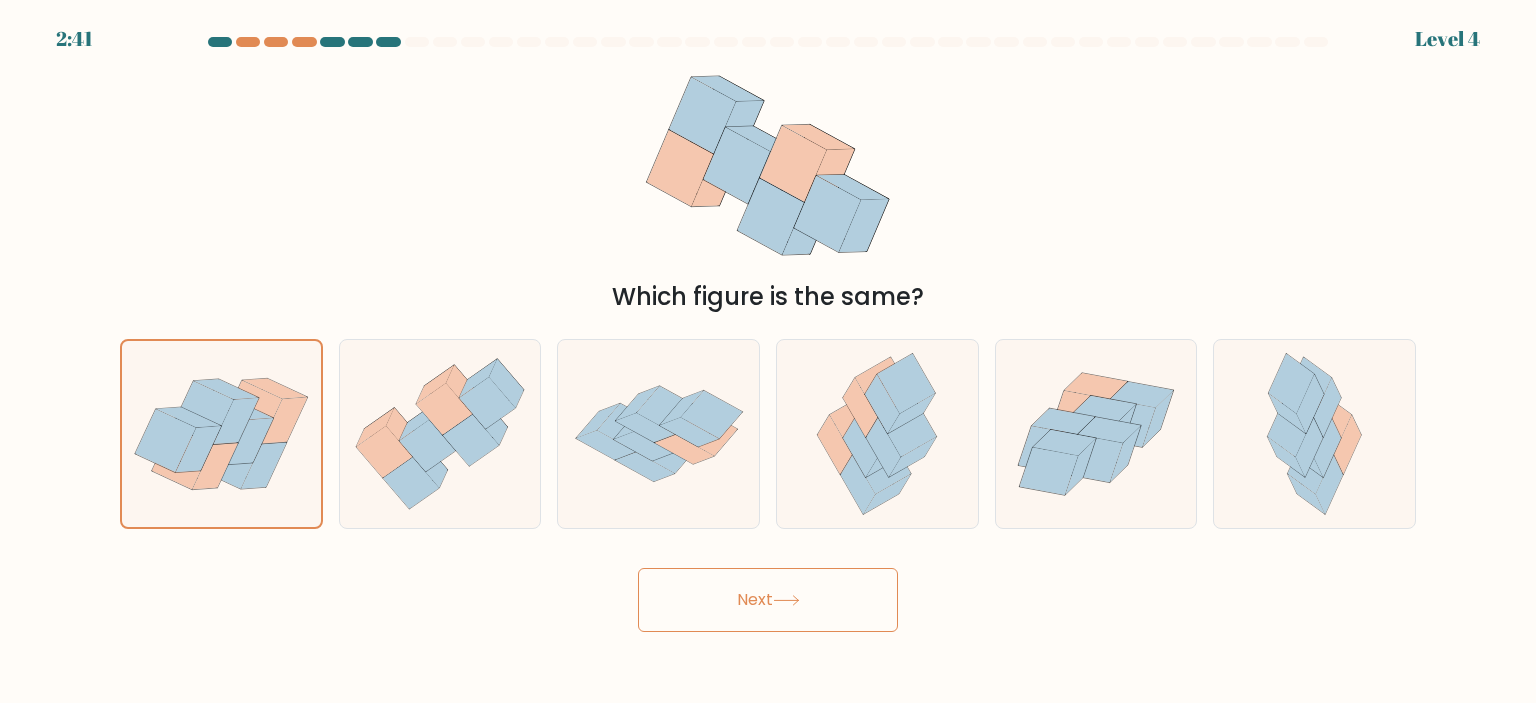 click on "Next" at bounding box center [768, 600] 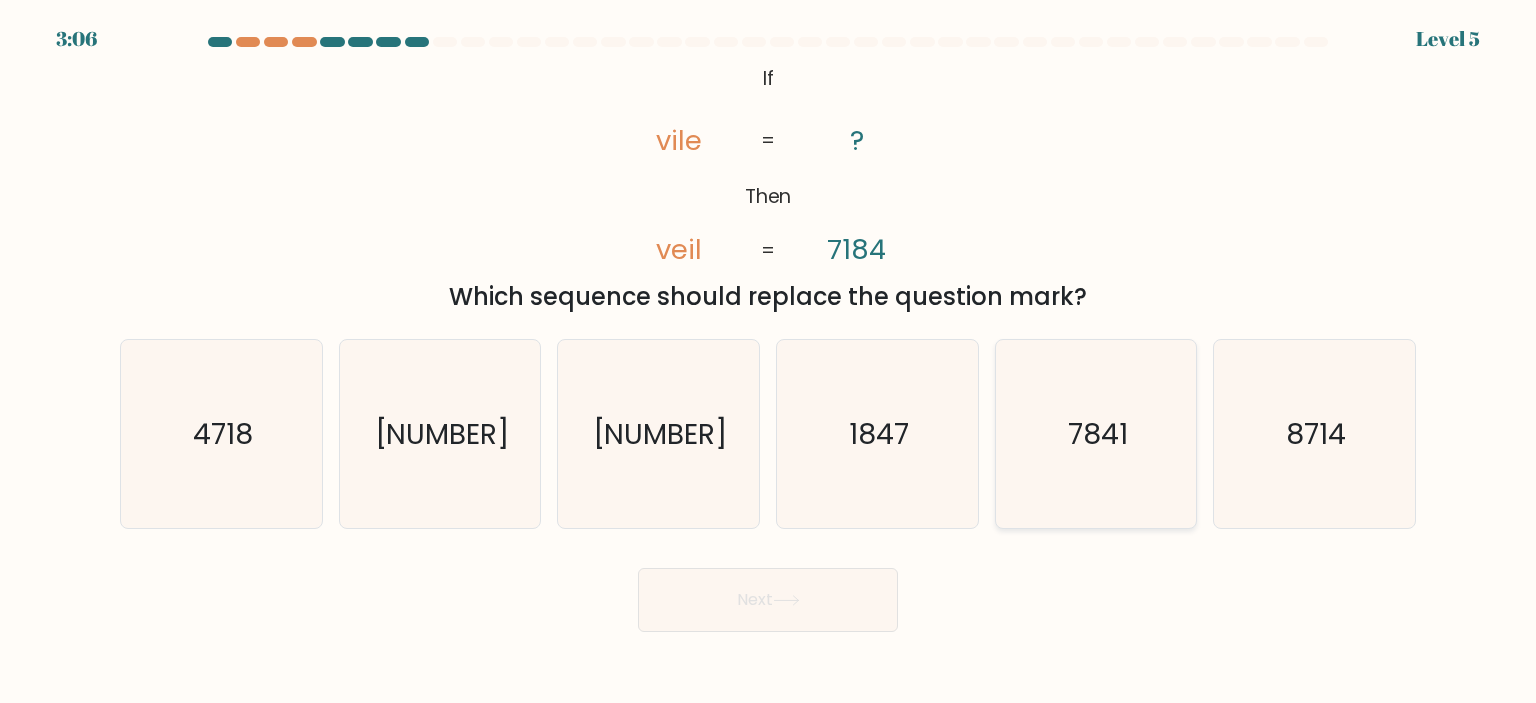 click on "7841" at bounding box center [1096, 434] 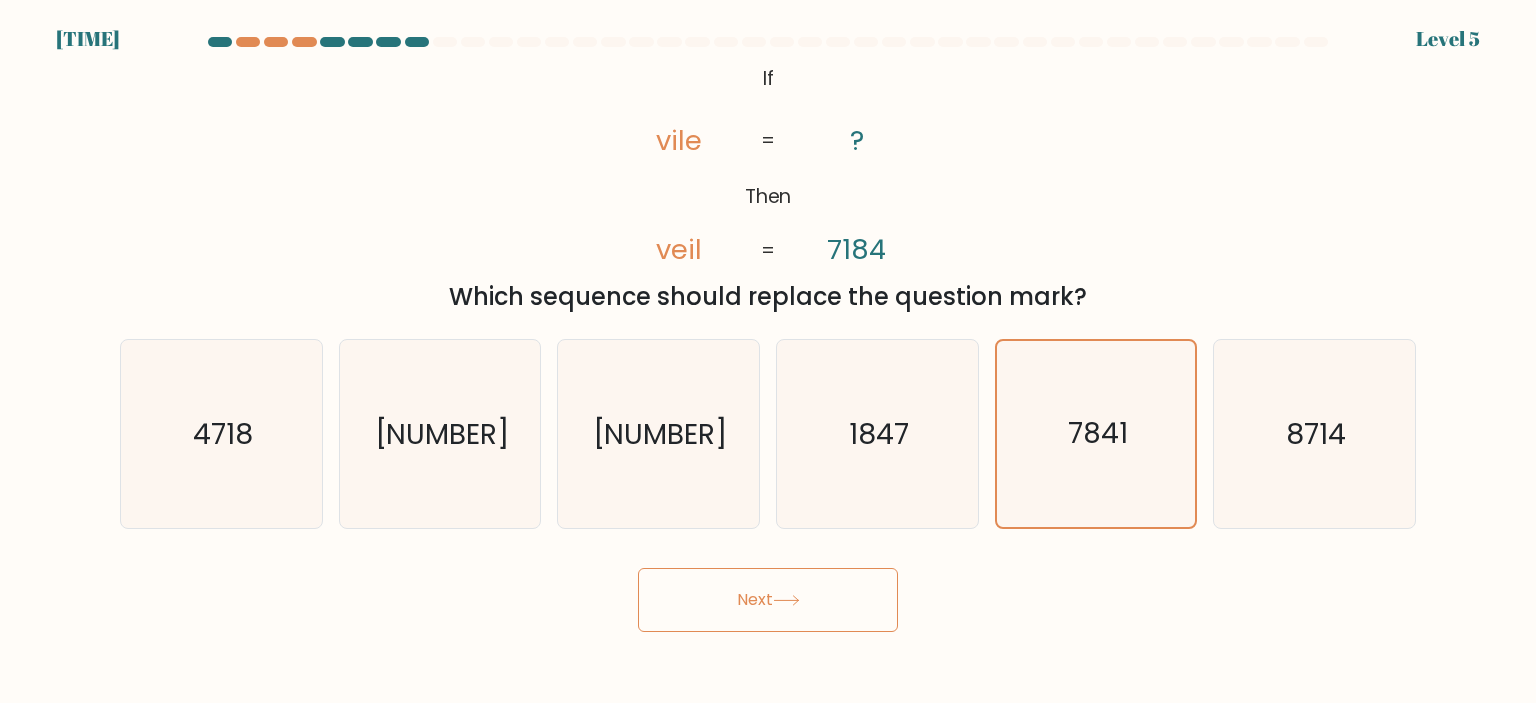click on "Next" at bounding box center [768, 600] 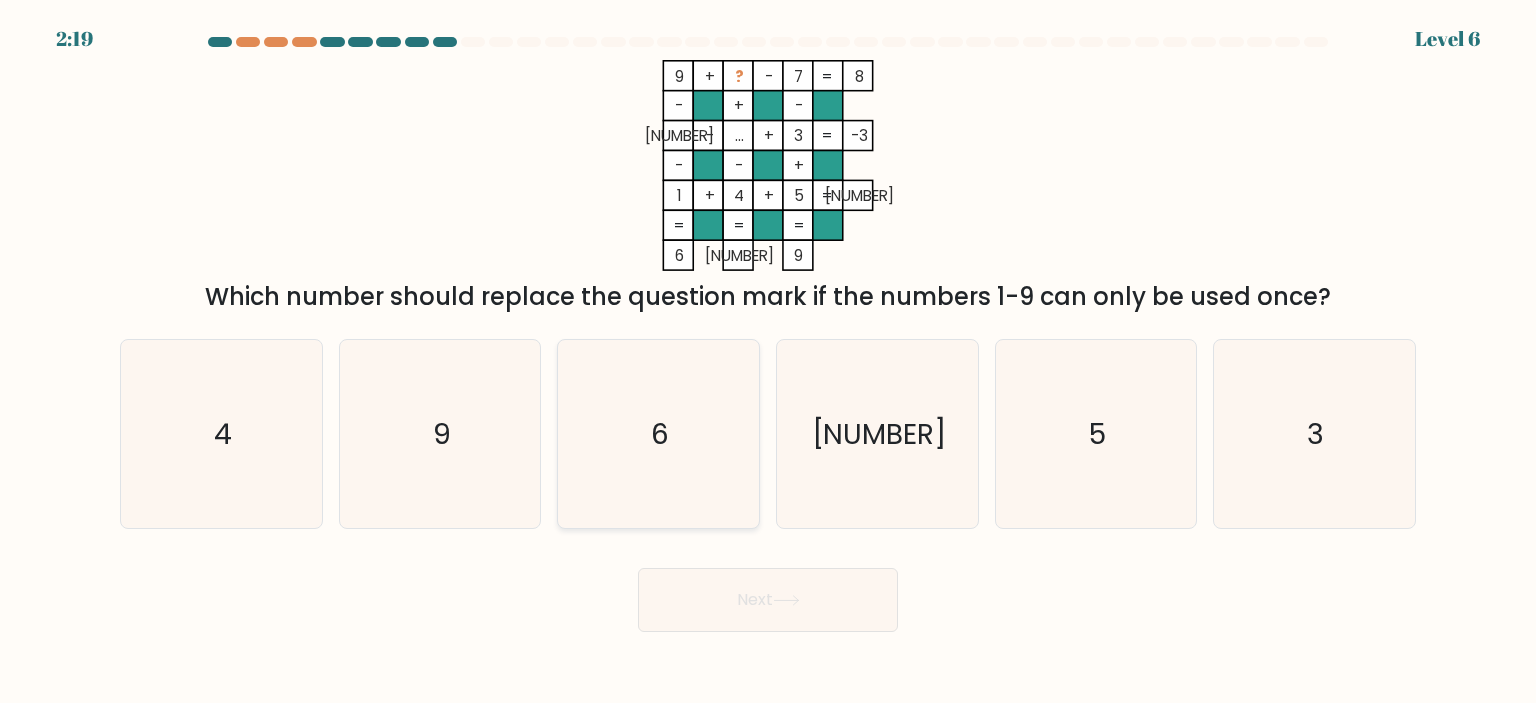 click on "6" at bounding box center (658, 434) 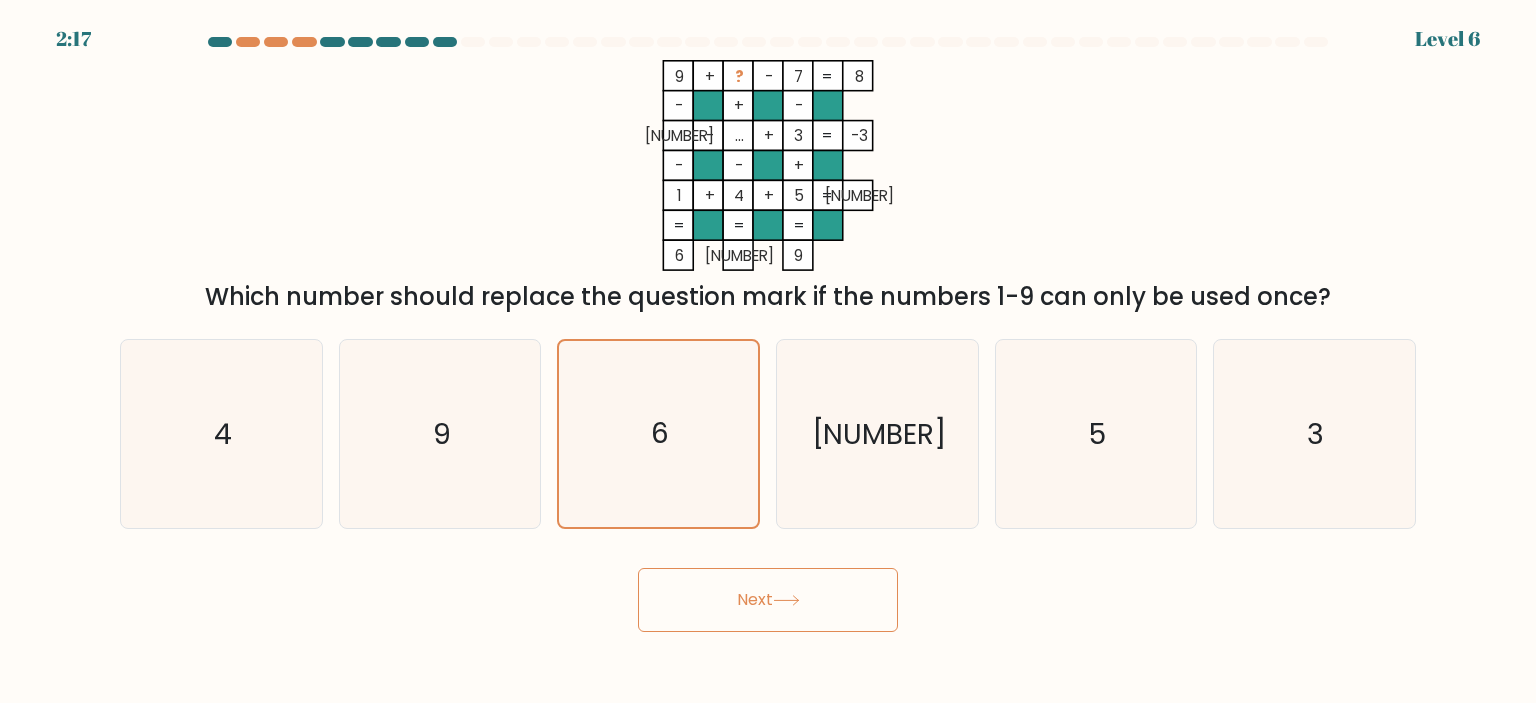 click on "Next" at bounding box center (768, 600) 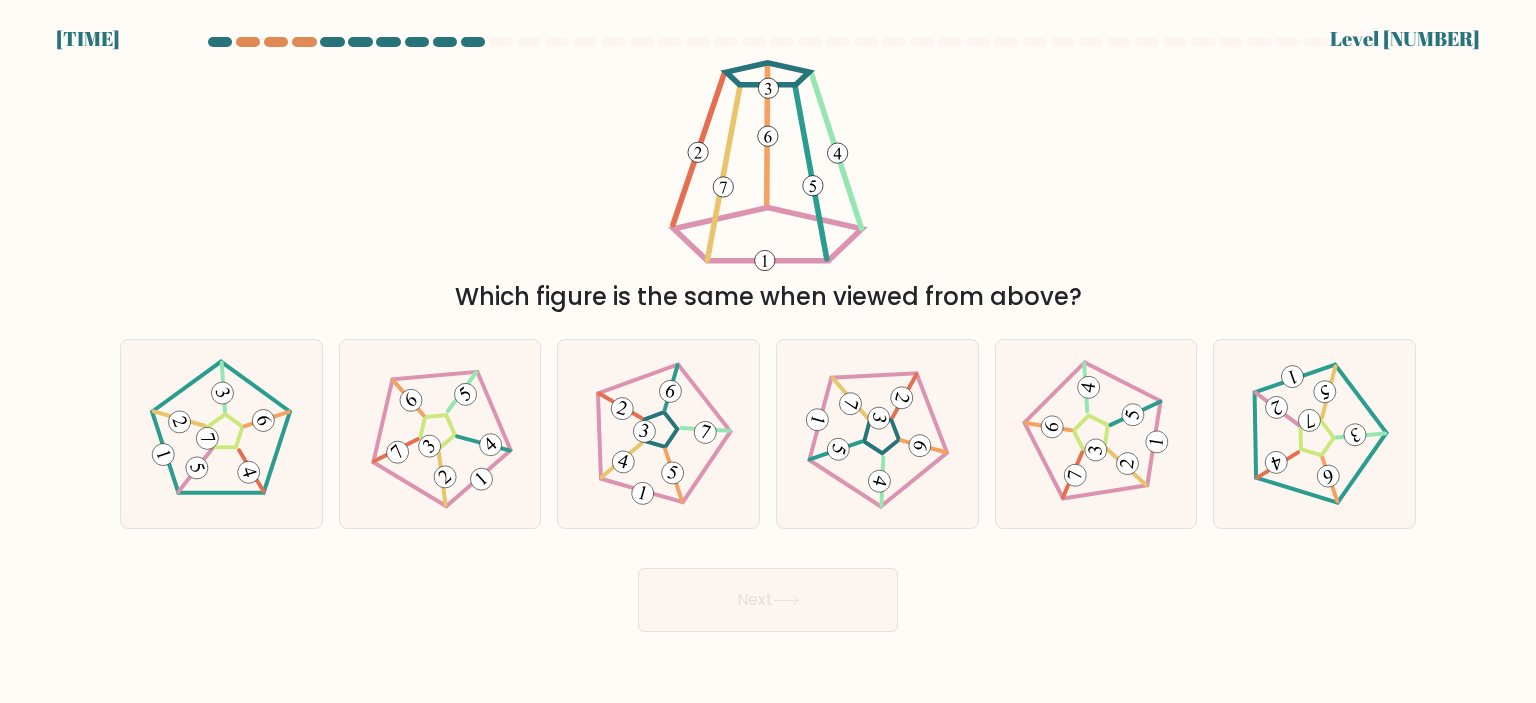 click on "Which figure is the same when viewed from above?" at bounding box center [768, 187] 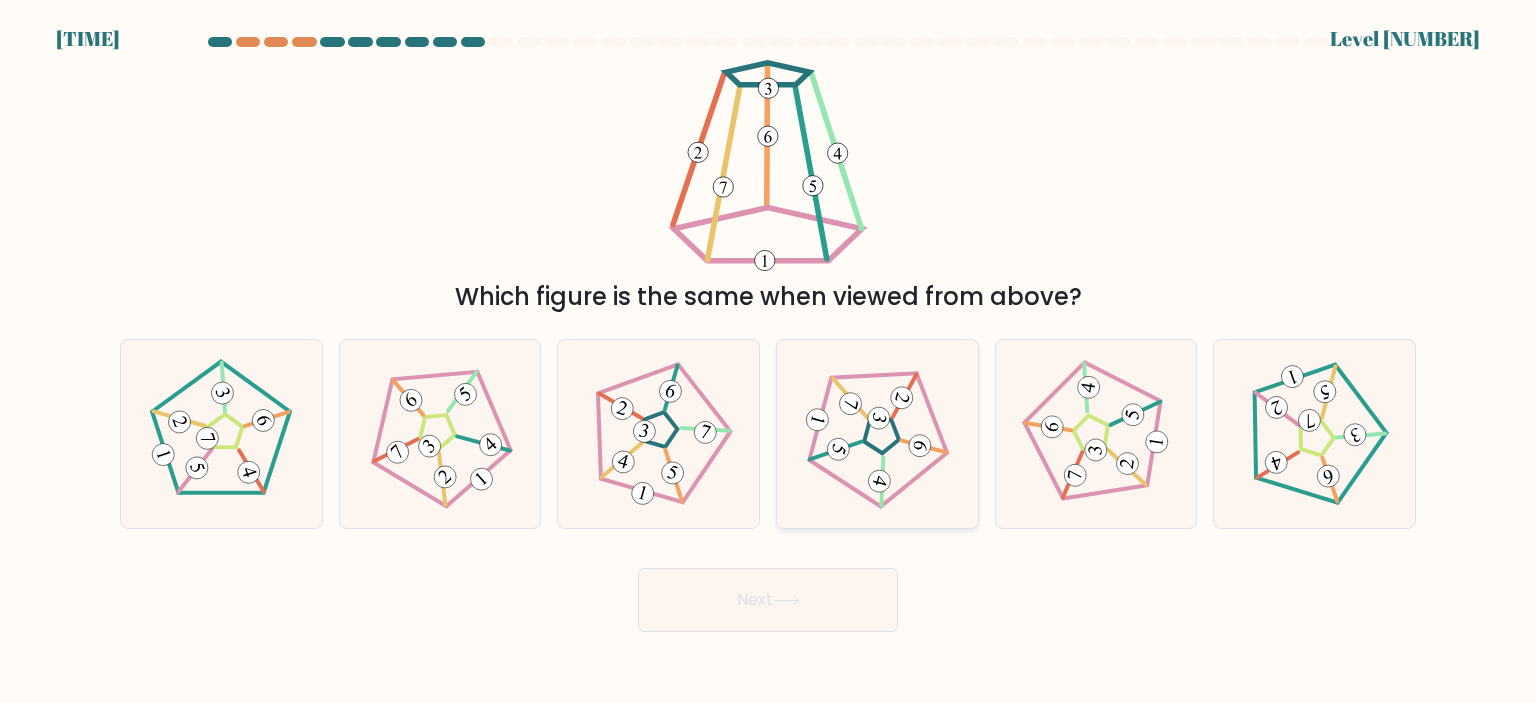 click at bounding box center (877, 434) 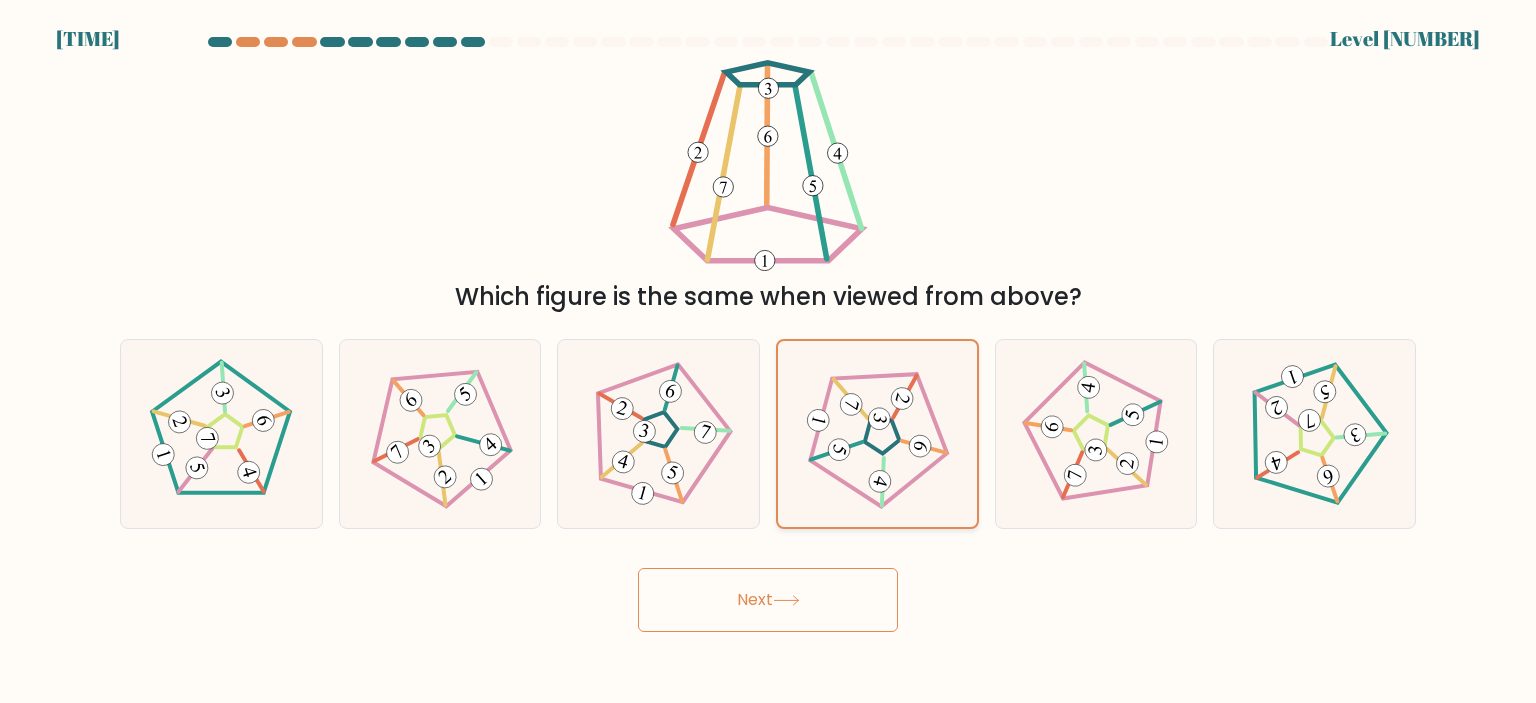 click at bounding box center (877, 434) 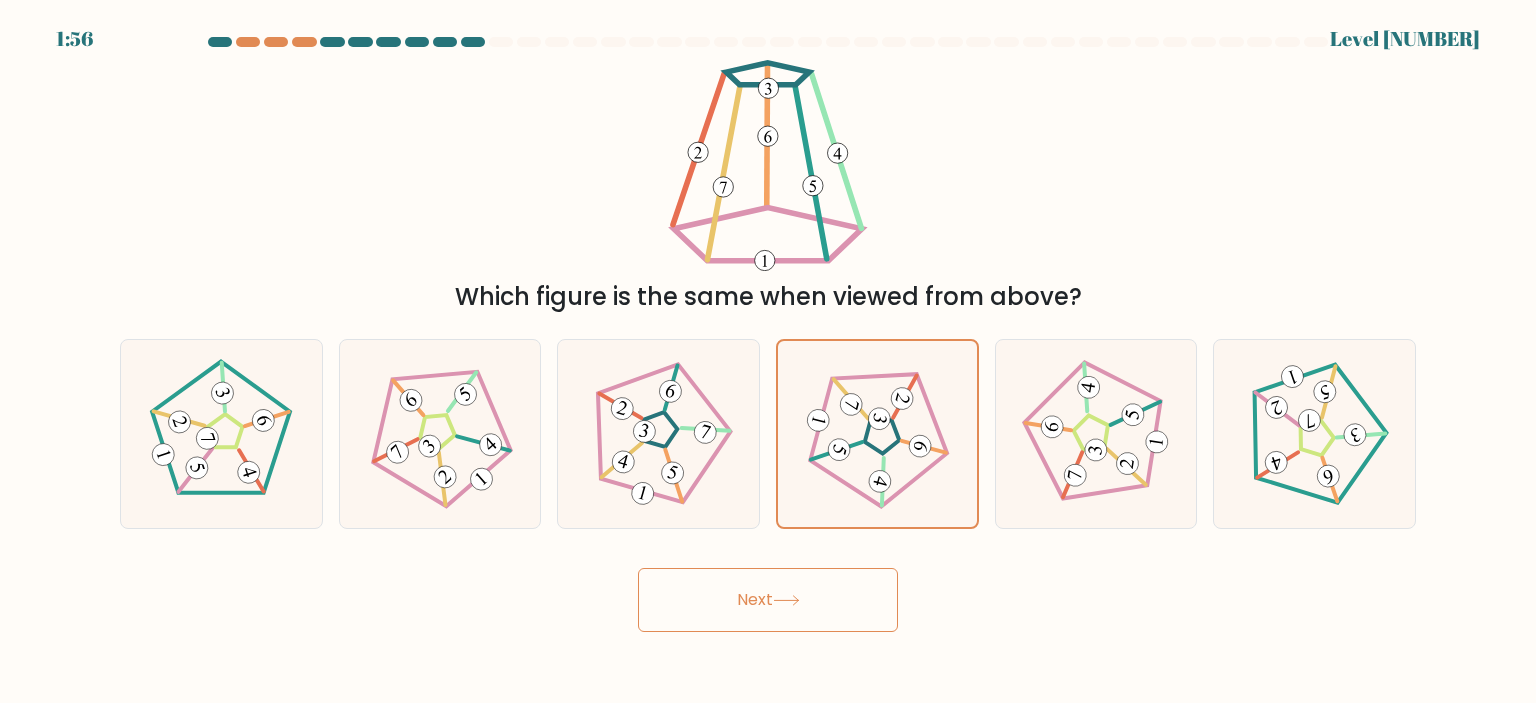 click on "Next" at bounding box center (768, 600) 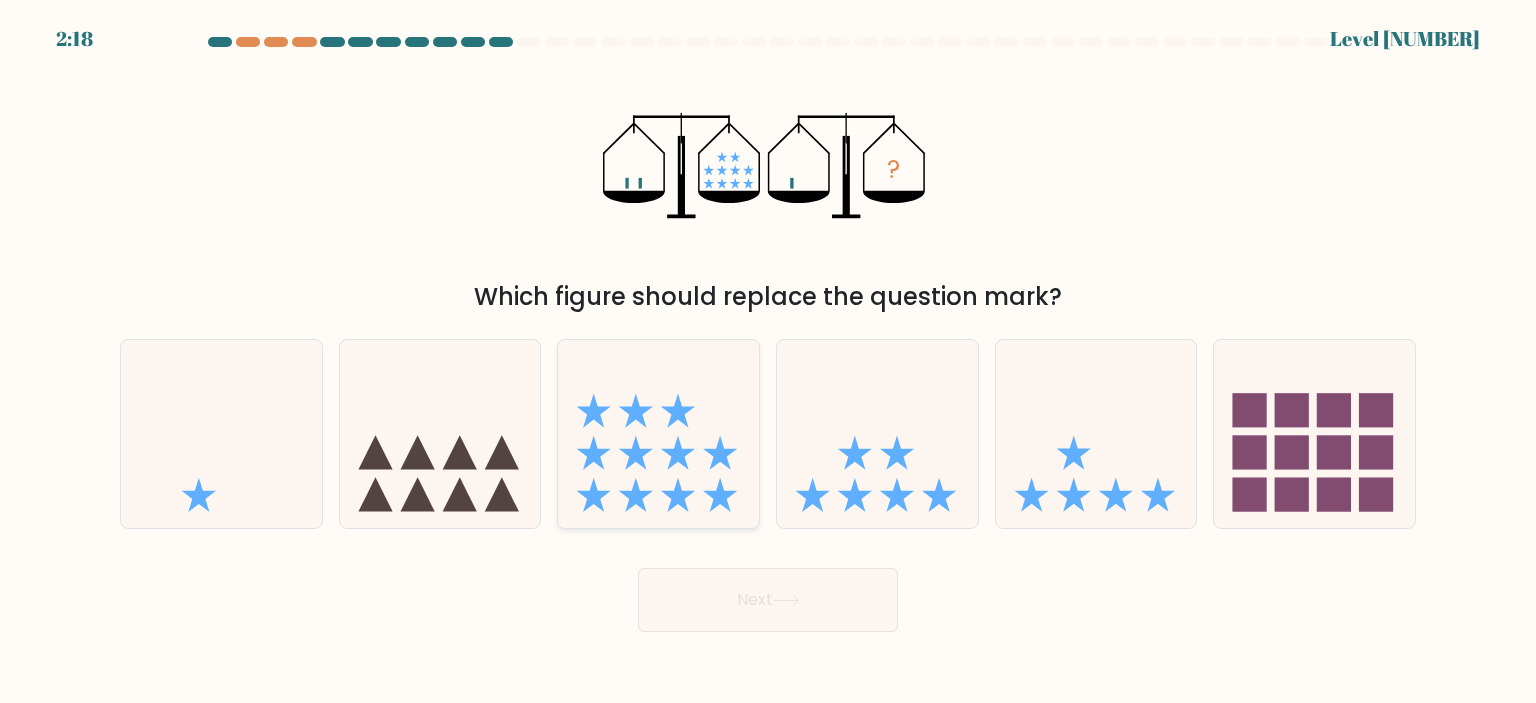 click at bounding box center [658, 434] 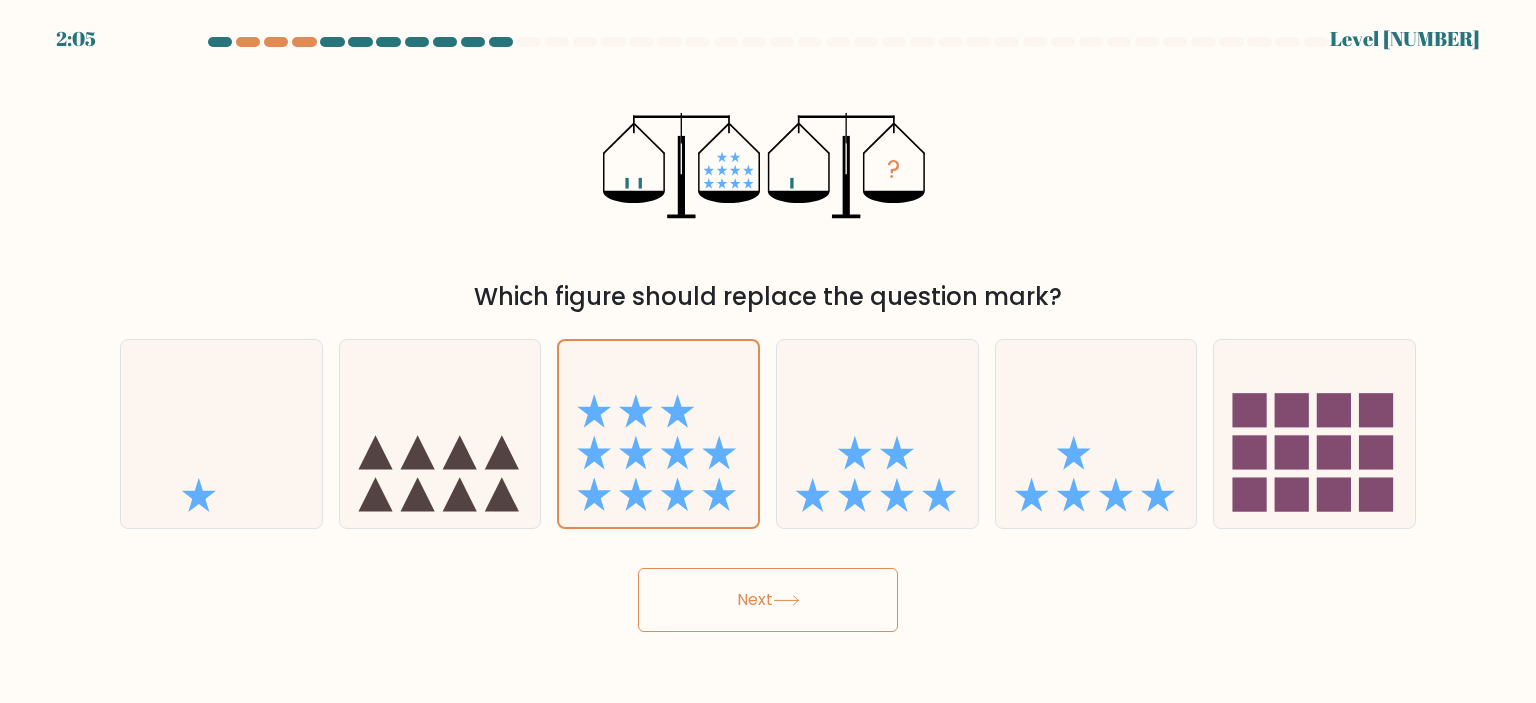 click at bounding box center (768, 334) 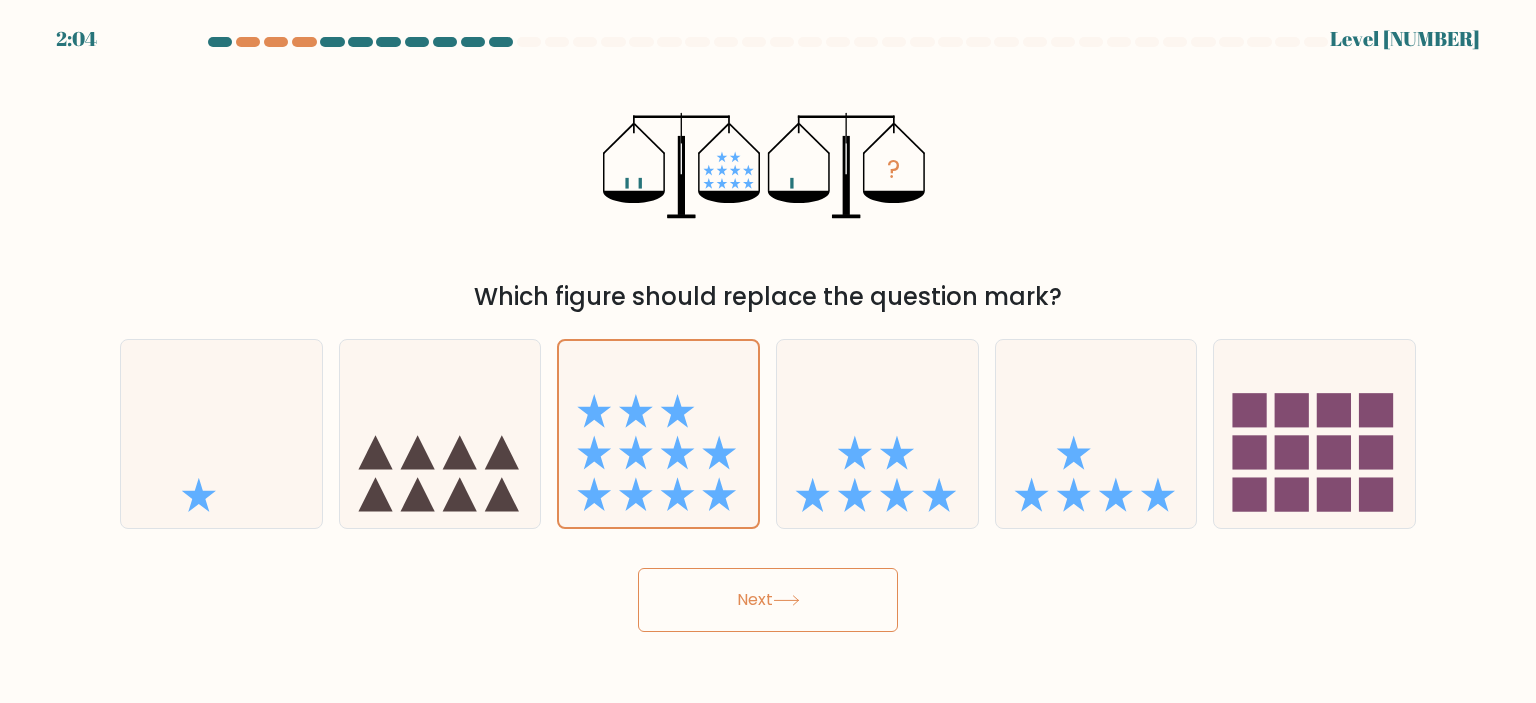 click on "Next" at bounding box center [768, 600] 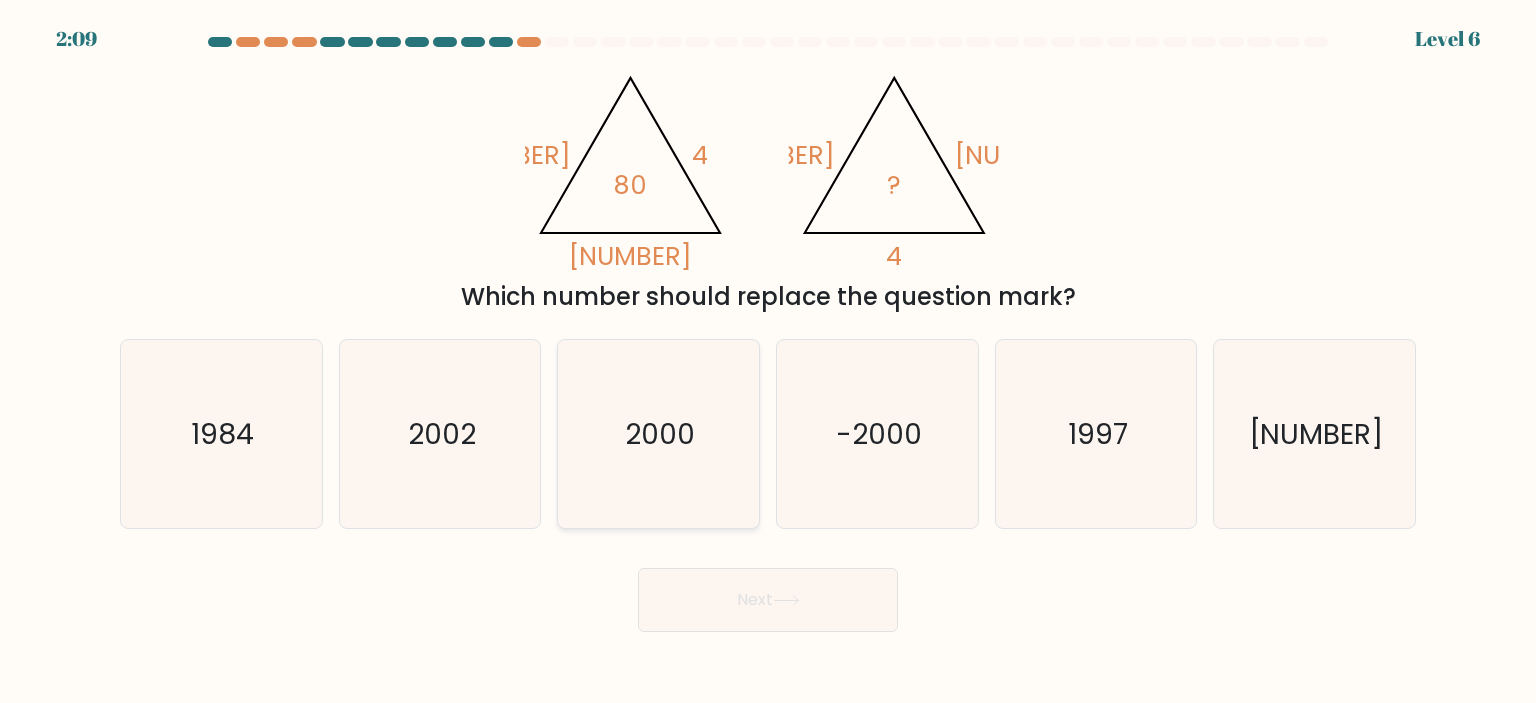 click on "2000" at bounding box center [661, 434] 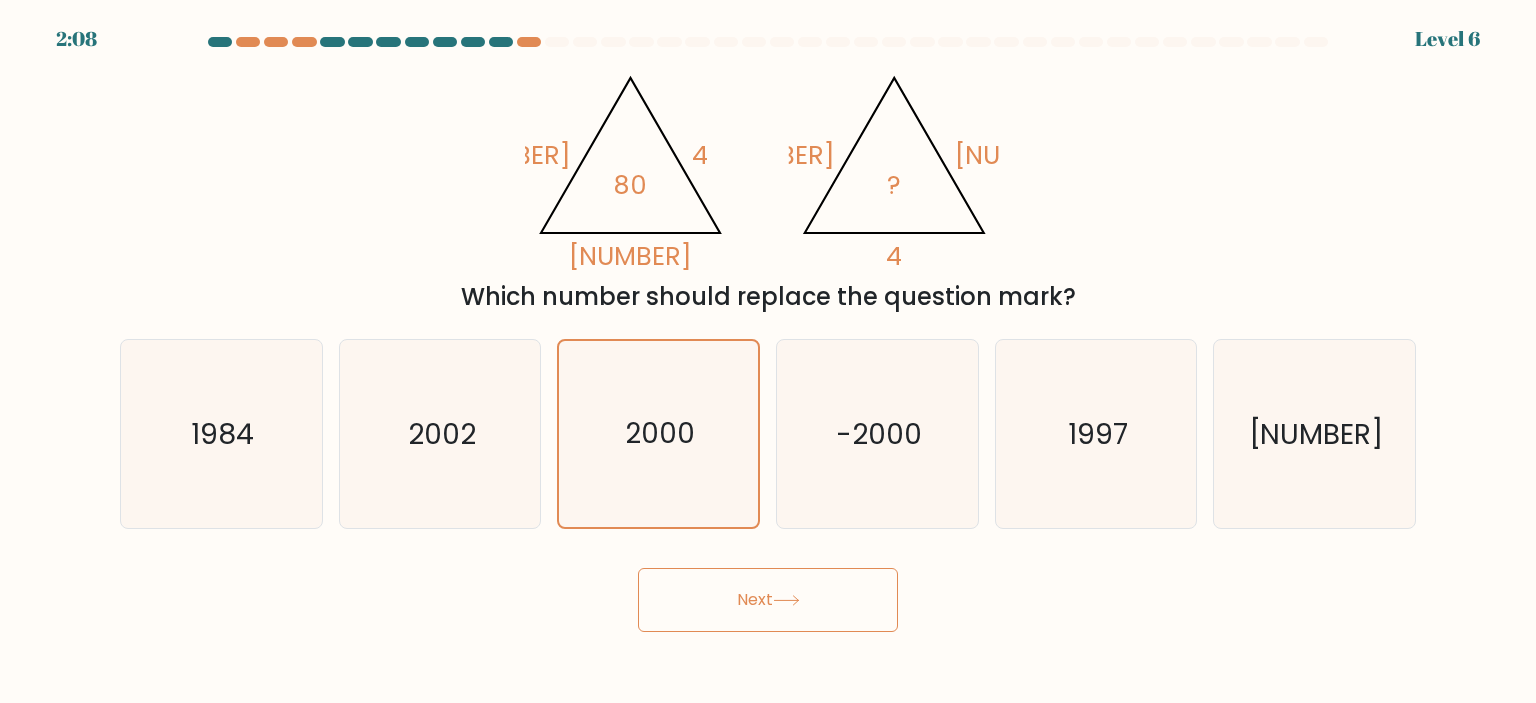 click on "Next" at bounding box center (768, 600) 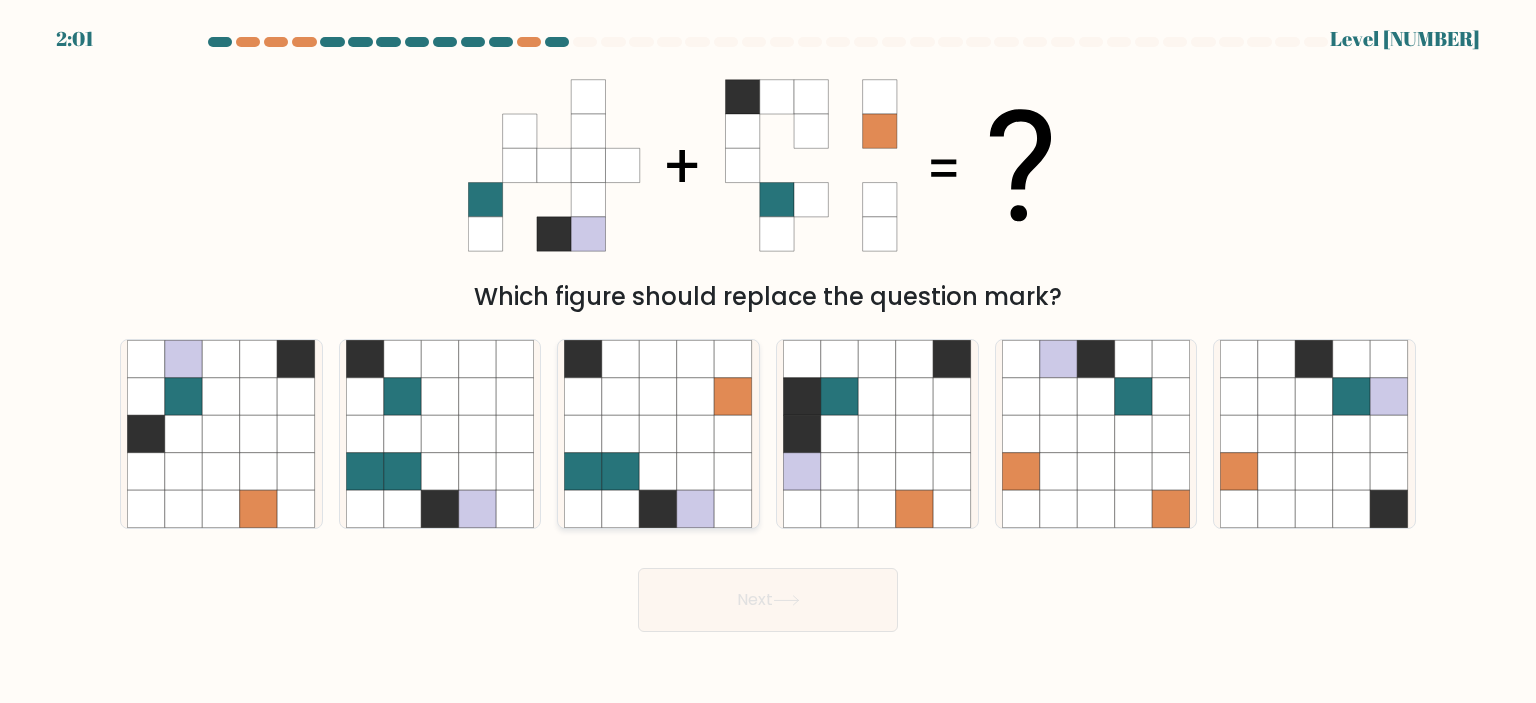 click at bounding box center [659, 434] 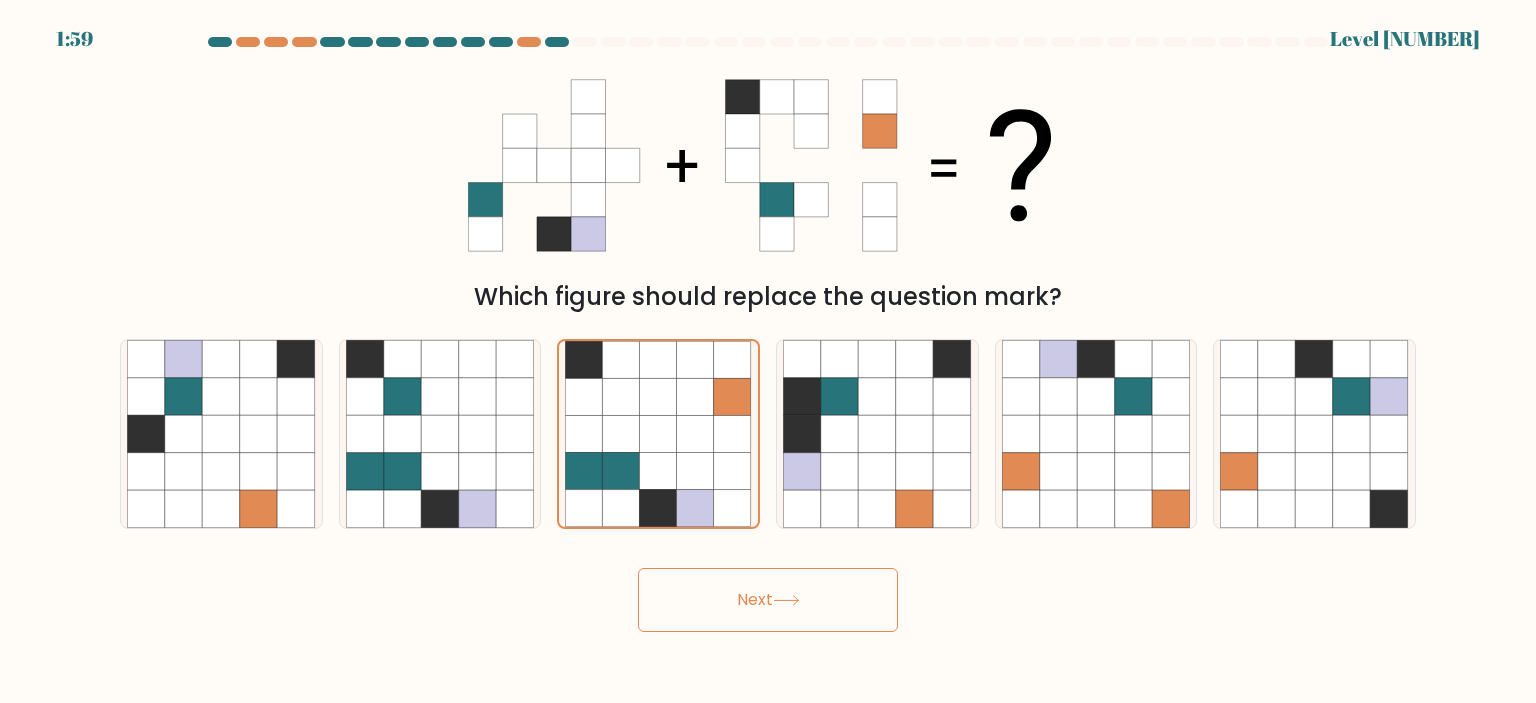 click on "Next" at bounding box center (768, 600) 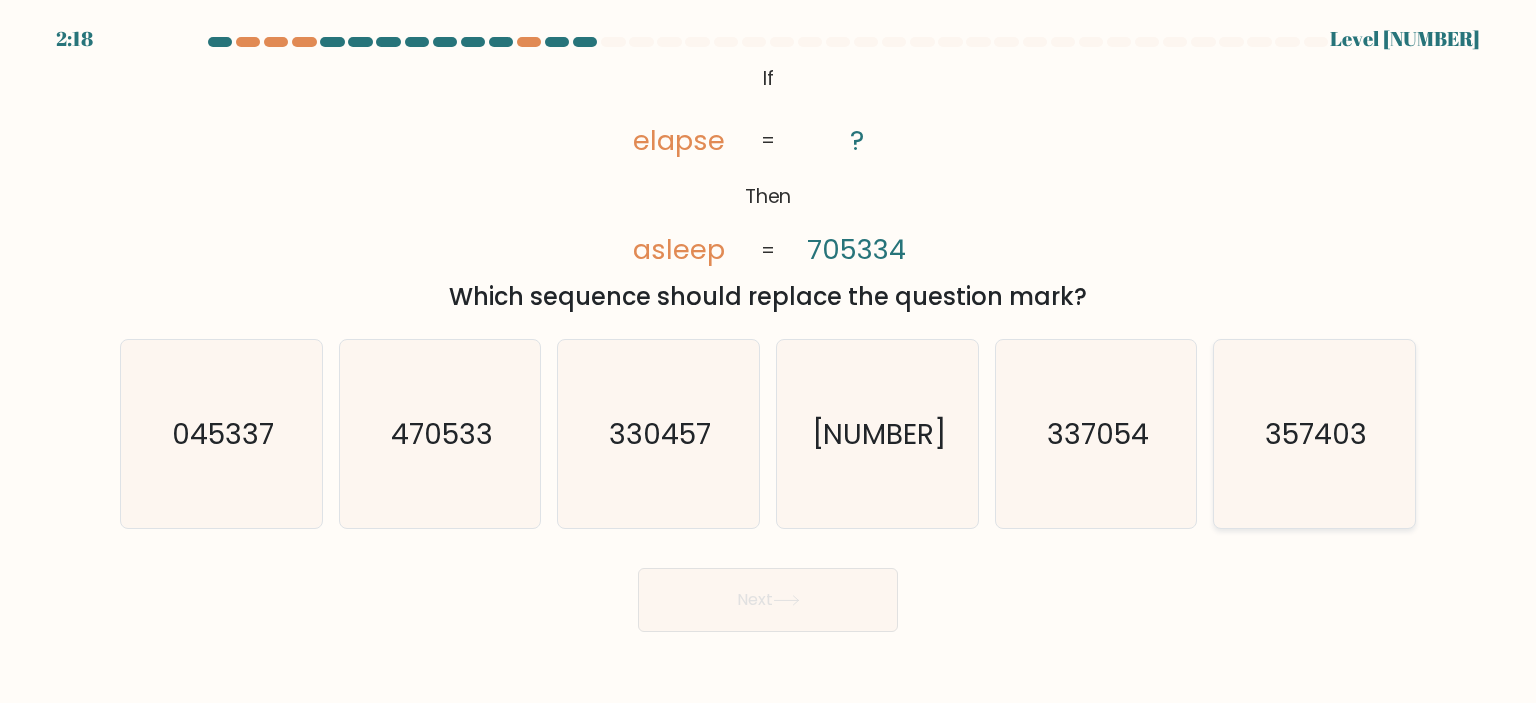 click on "357403" at bounding box center [1316, 434] 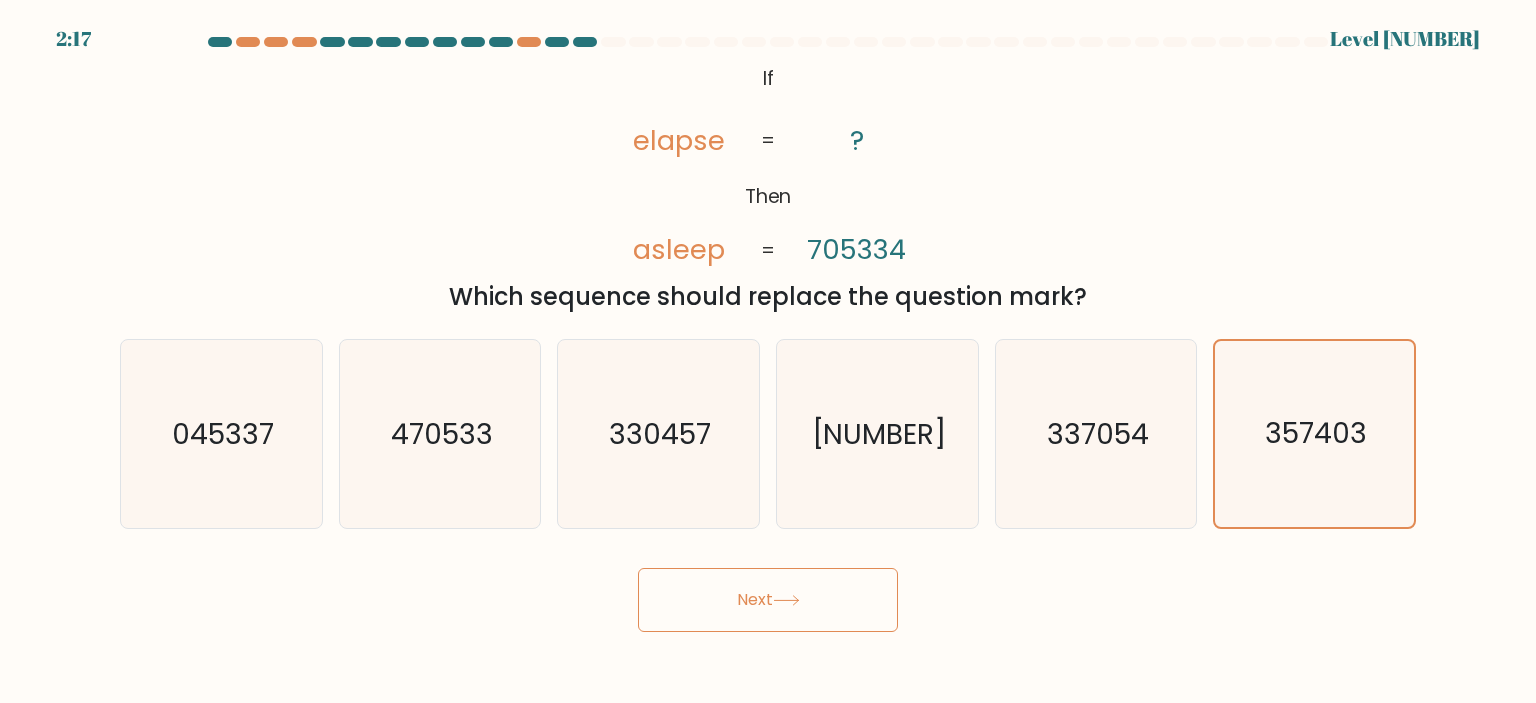 click on "Next" at bounding box center (768, 600) 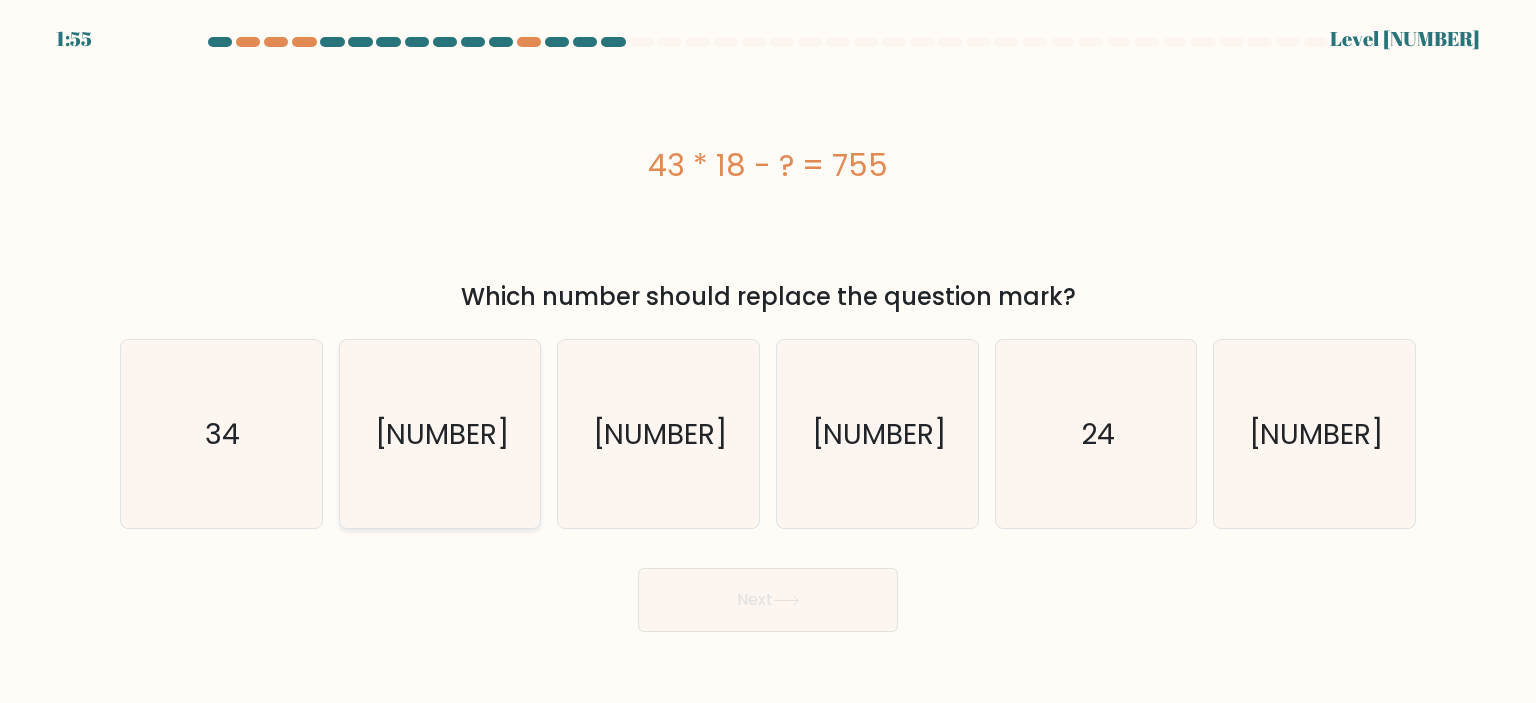click on "[NUMBER]" at bounding box center [440, 434] 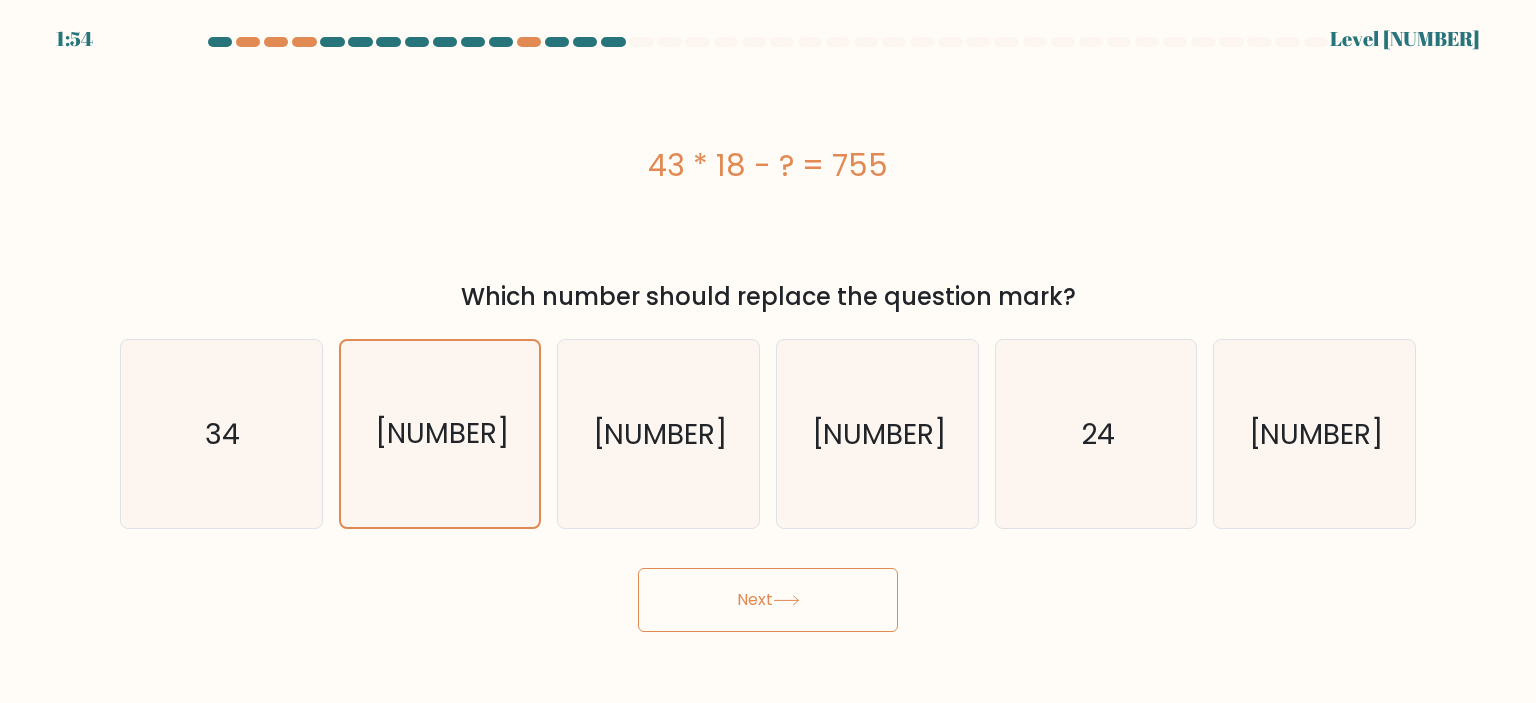 click on "Next" at bounding box center [768, 600] 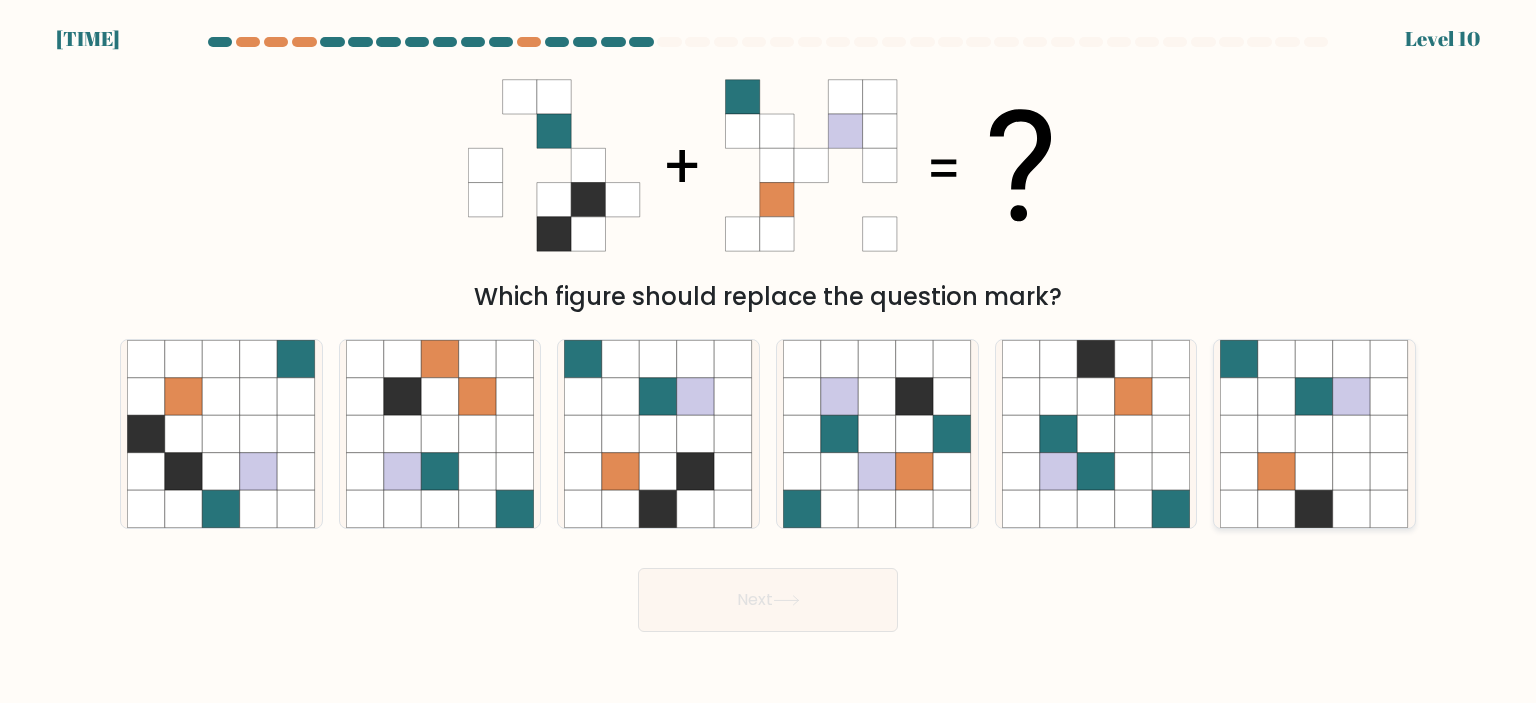 click at bounding box center (1315, 472) 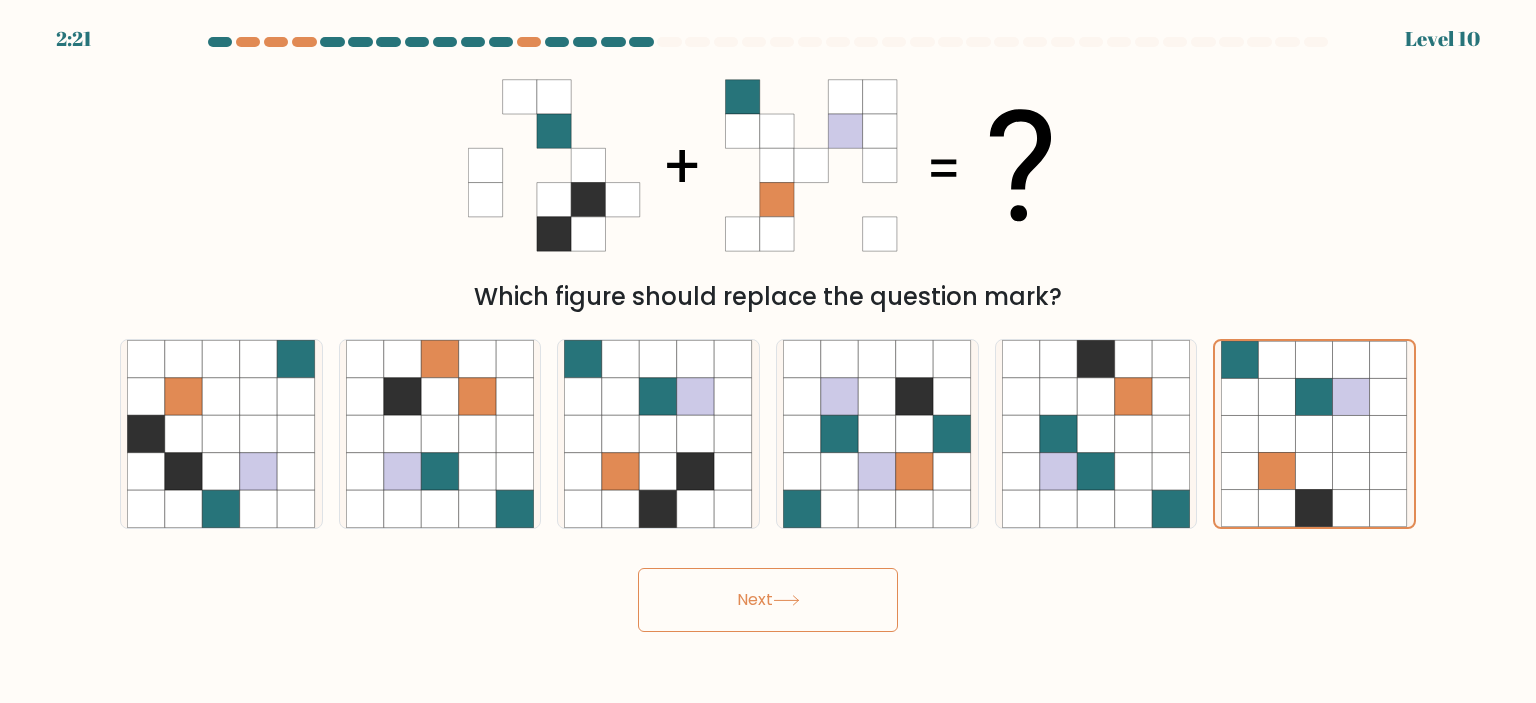 click on "Next" at bounding box center (768, 600) 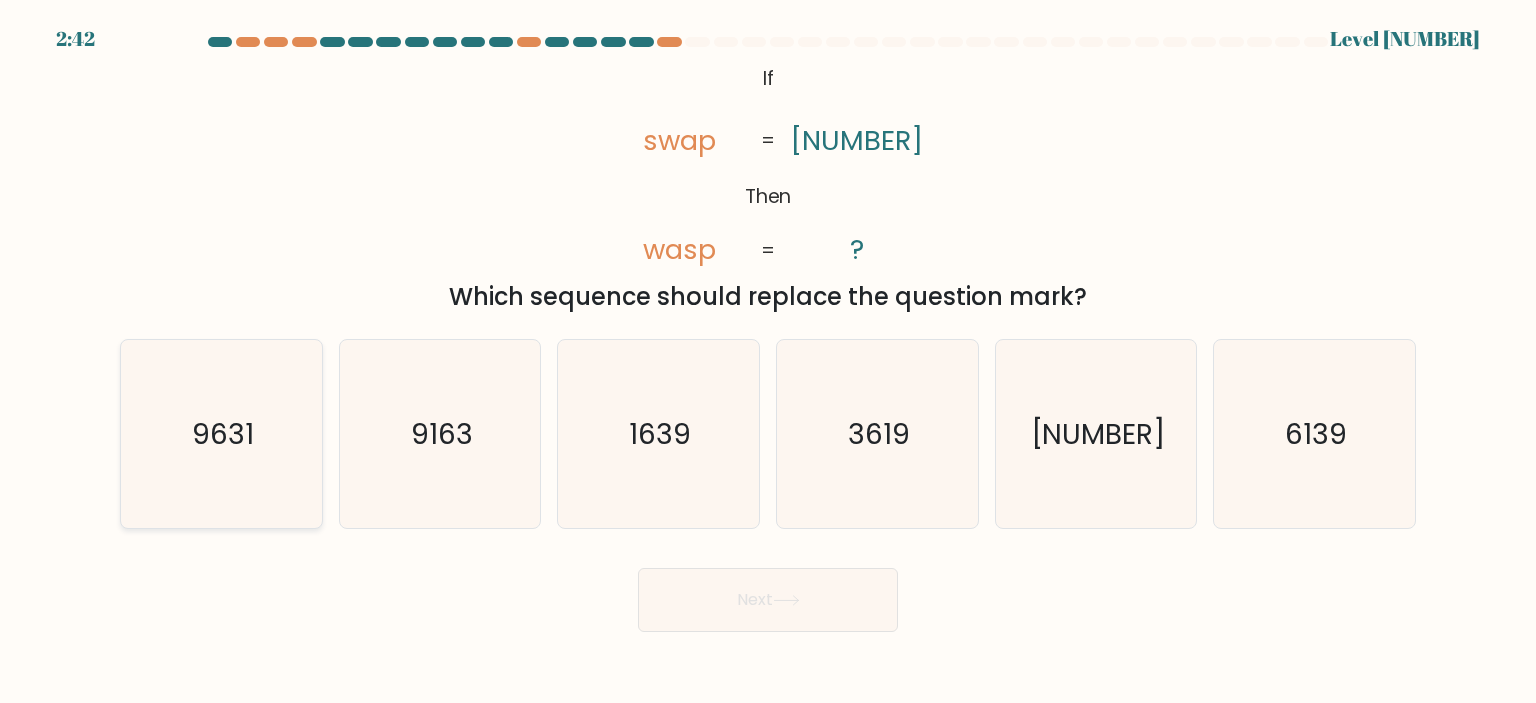 click on "9631" at bounding box center (223, 434) 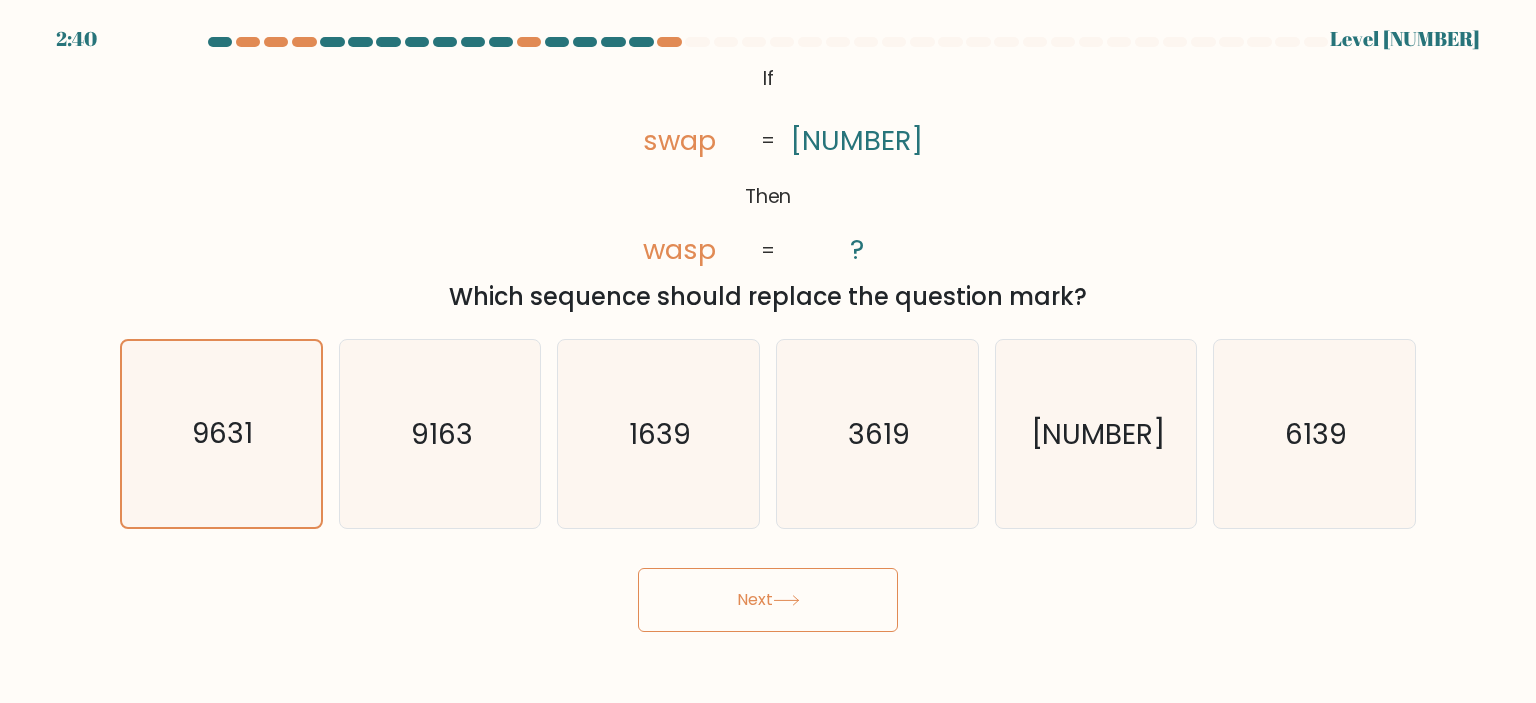 click on "Next" at bounding box center [768, 600] 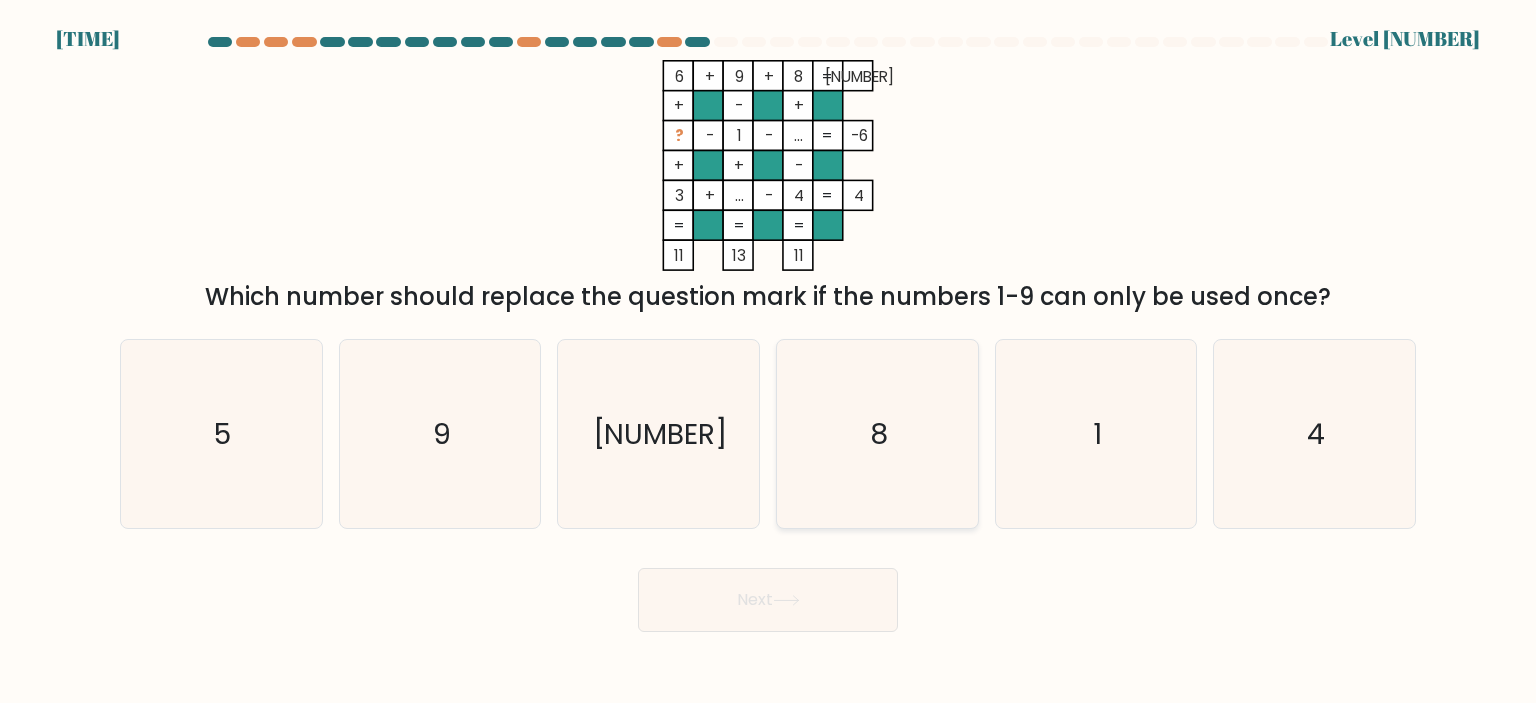 click on "8" at bounding box center (879, 434) 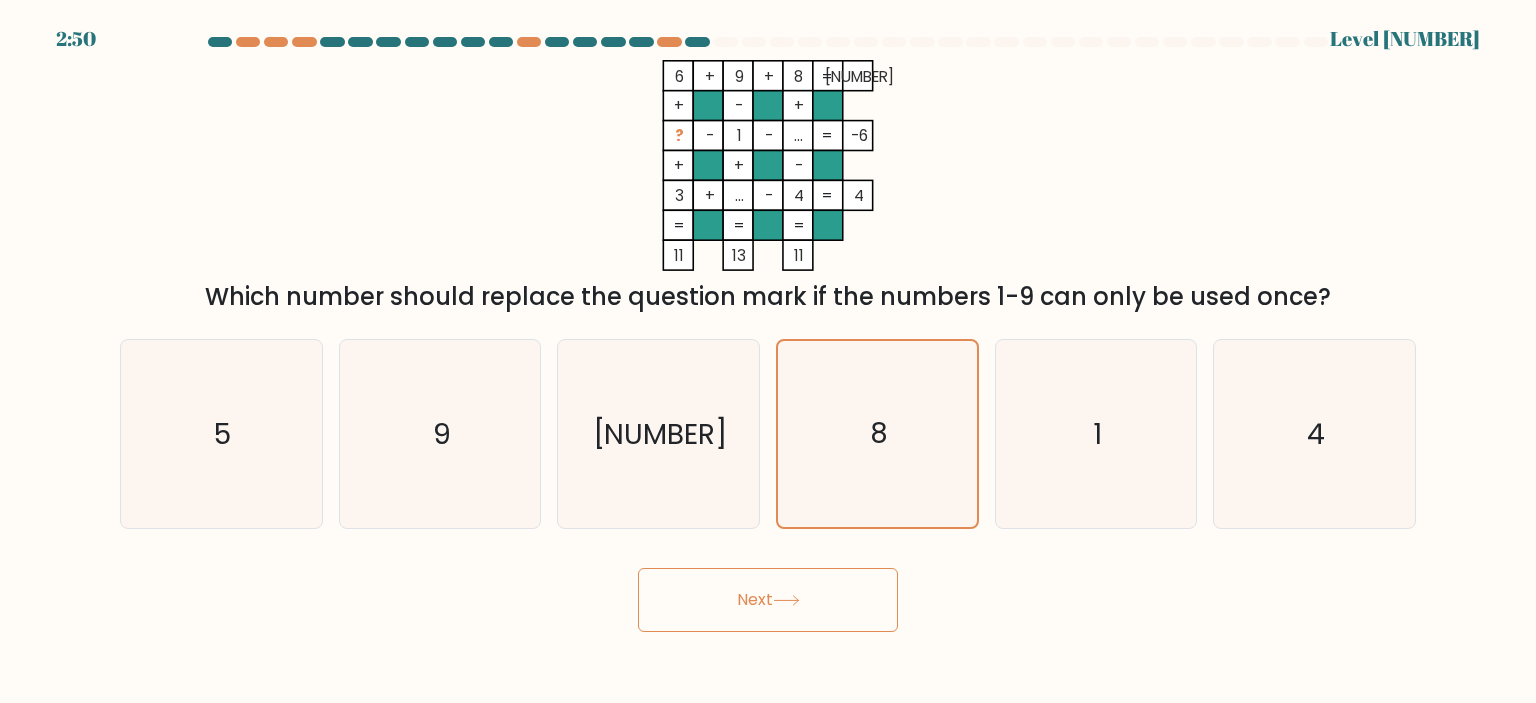 click on "Next" at bounding box center [768, 600] 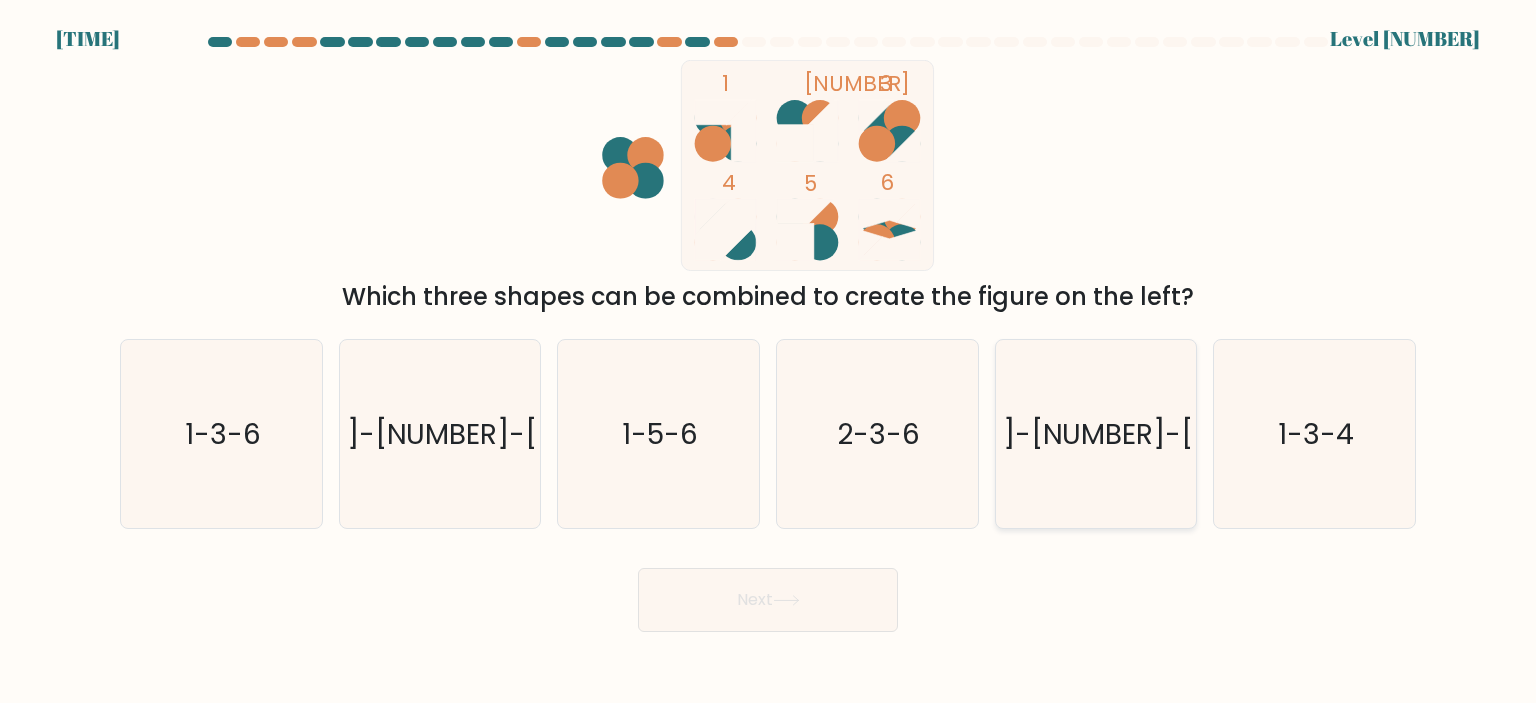 click on "[NUMBER]-[NUMBER]-[NUMBER]" at bounding box center (1097, 434) 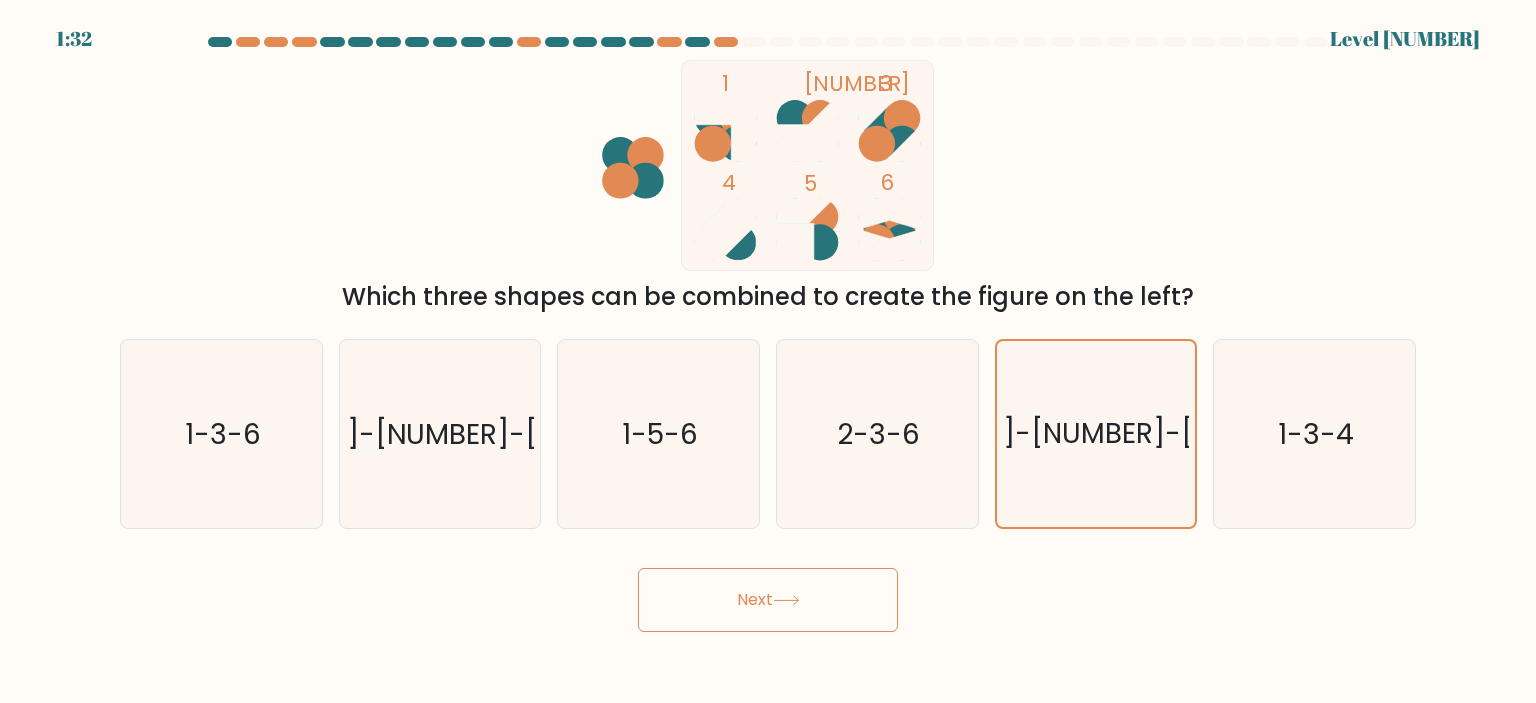 click at bounding box center (786, 600) 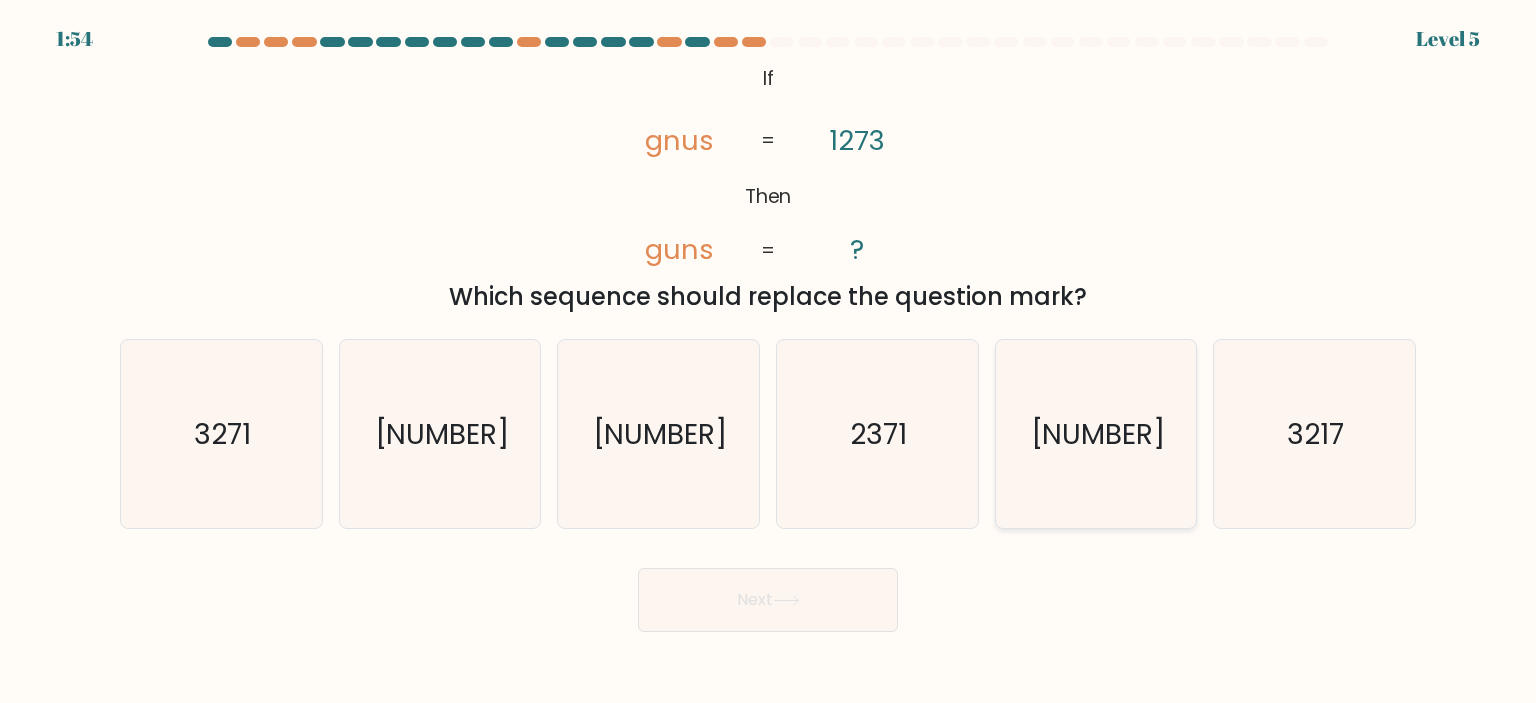 click on "[NUMBER]" at bounding box center (1097, 434) 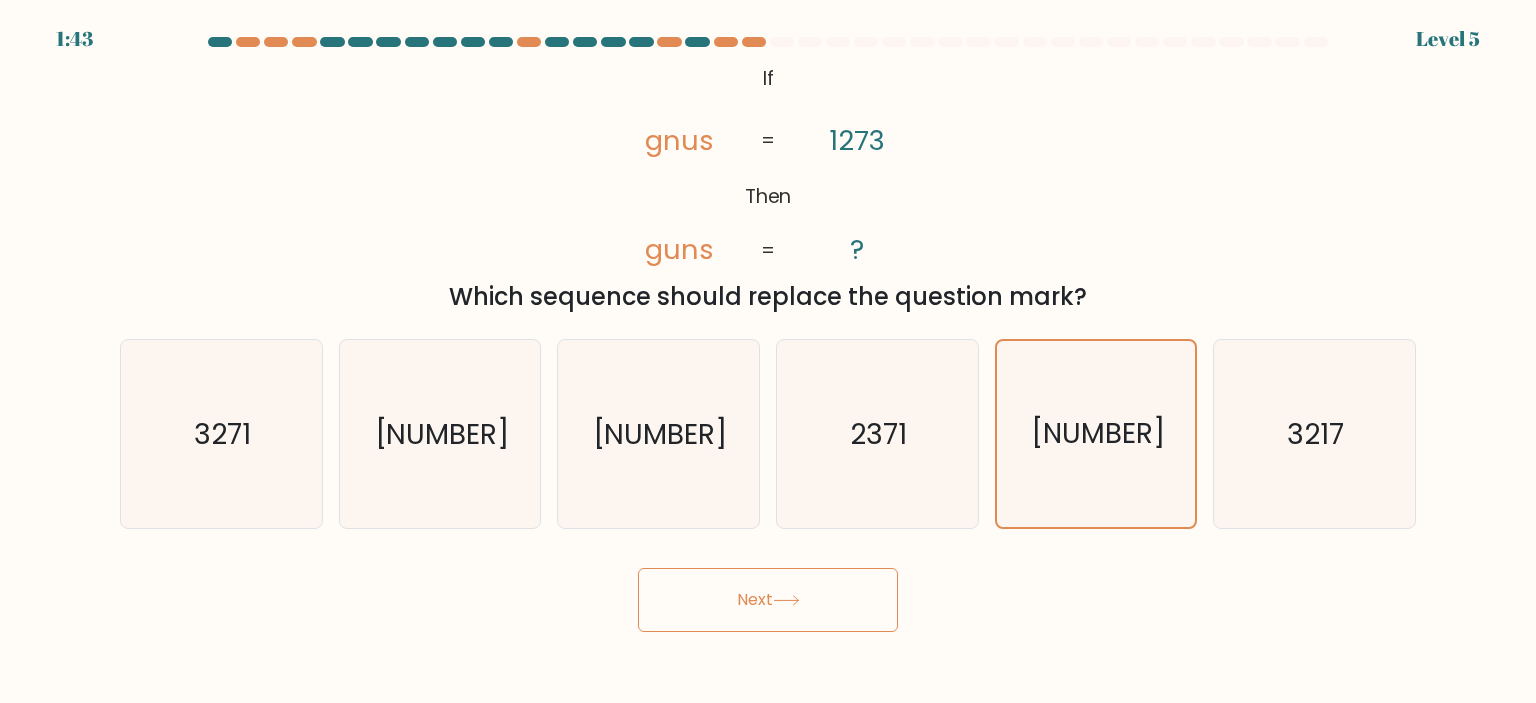 click on "Next" at bounding box center [768, 600] 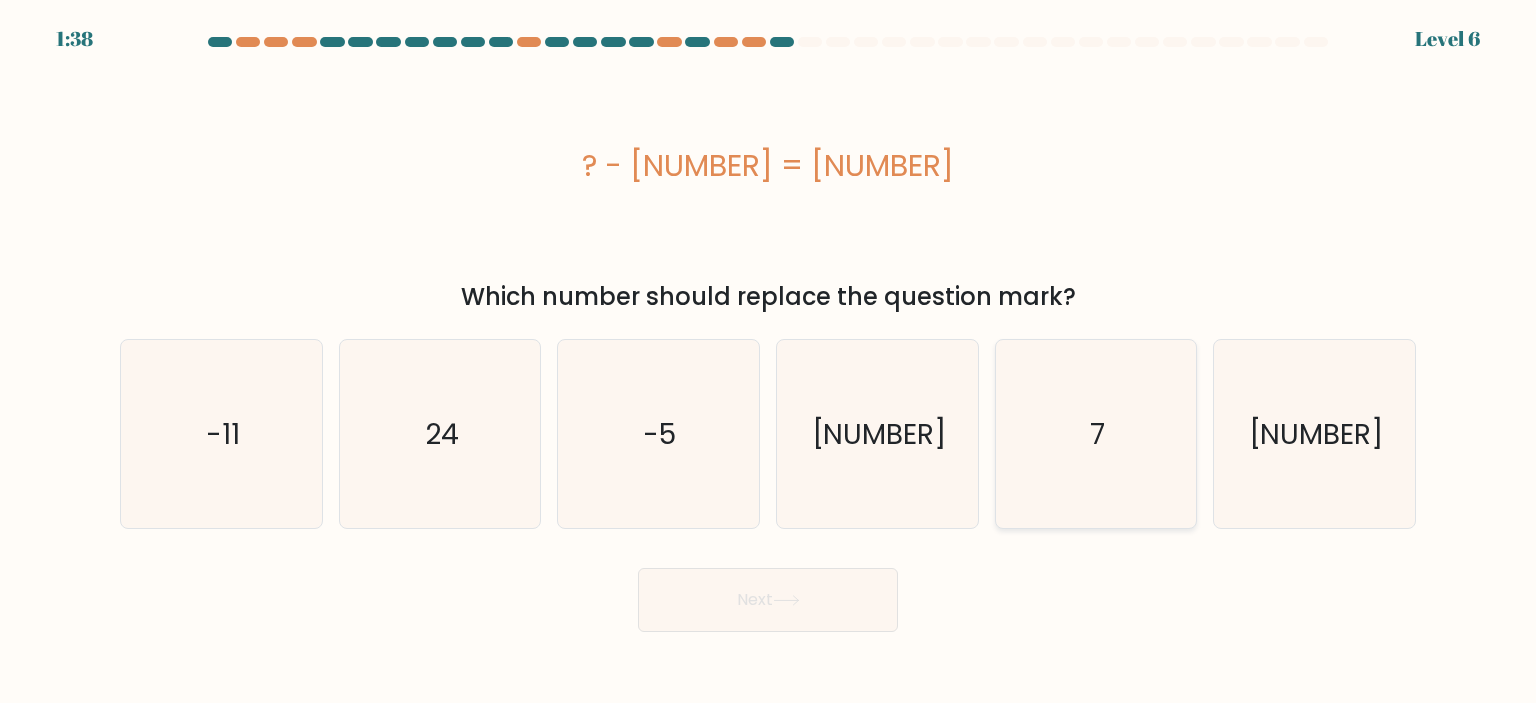click on "7" at bounding box center [1096, 434] 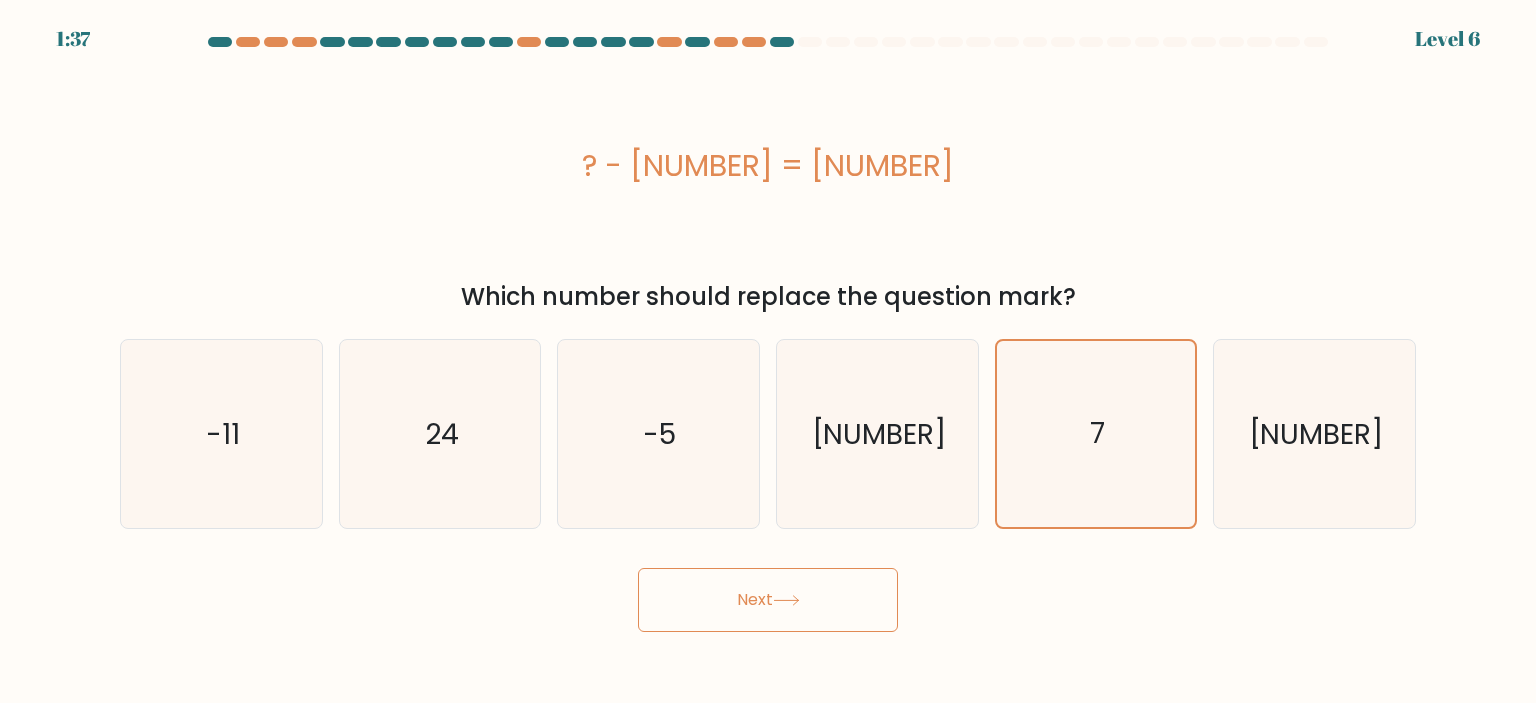 click at bounding box center [786, 600] 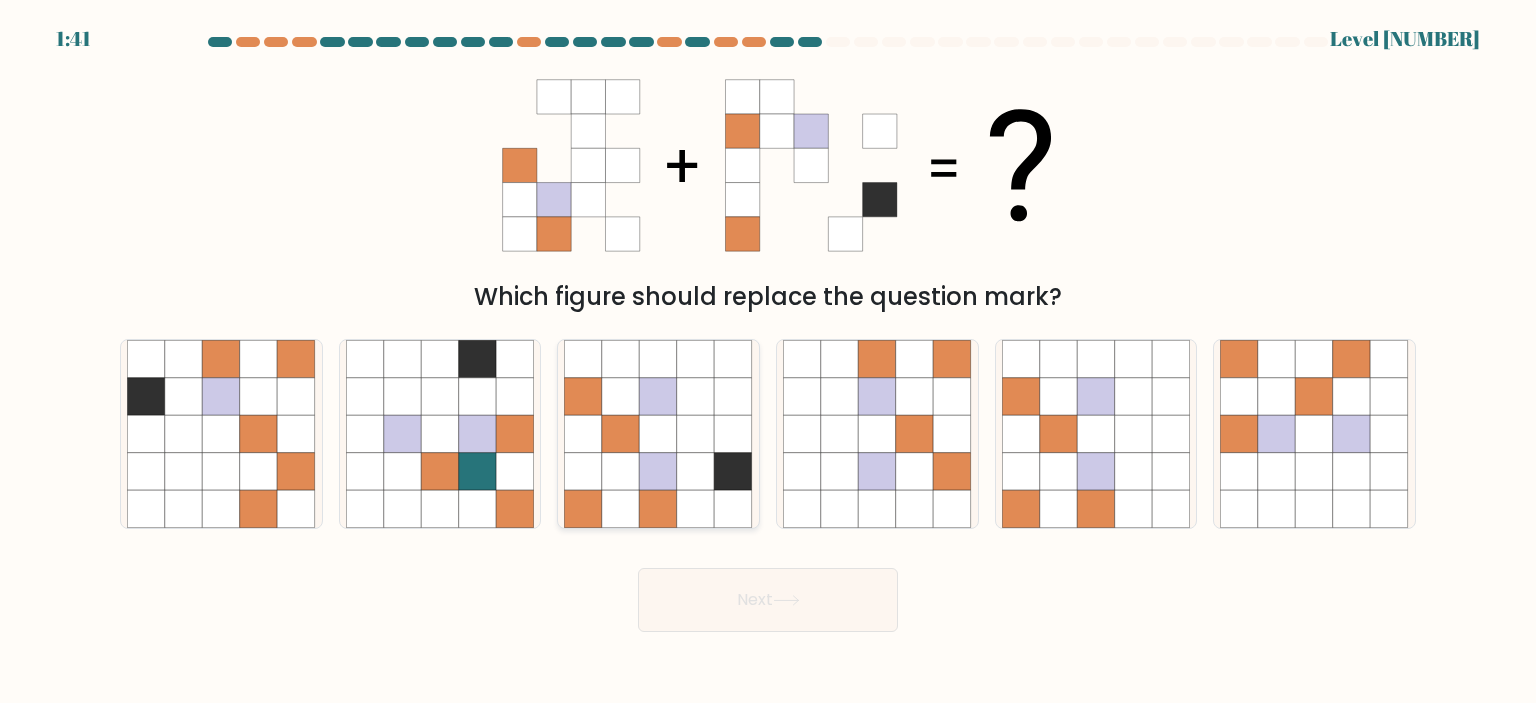 click at bounding box center (696, 434) 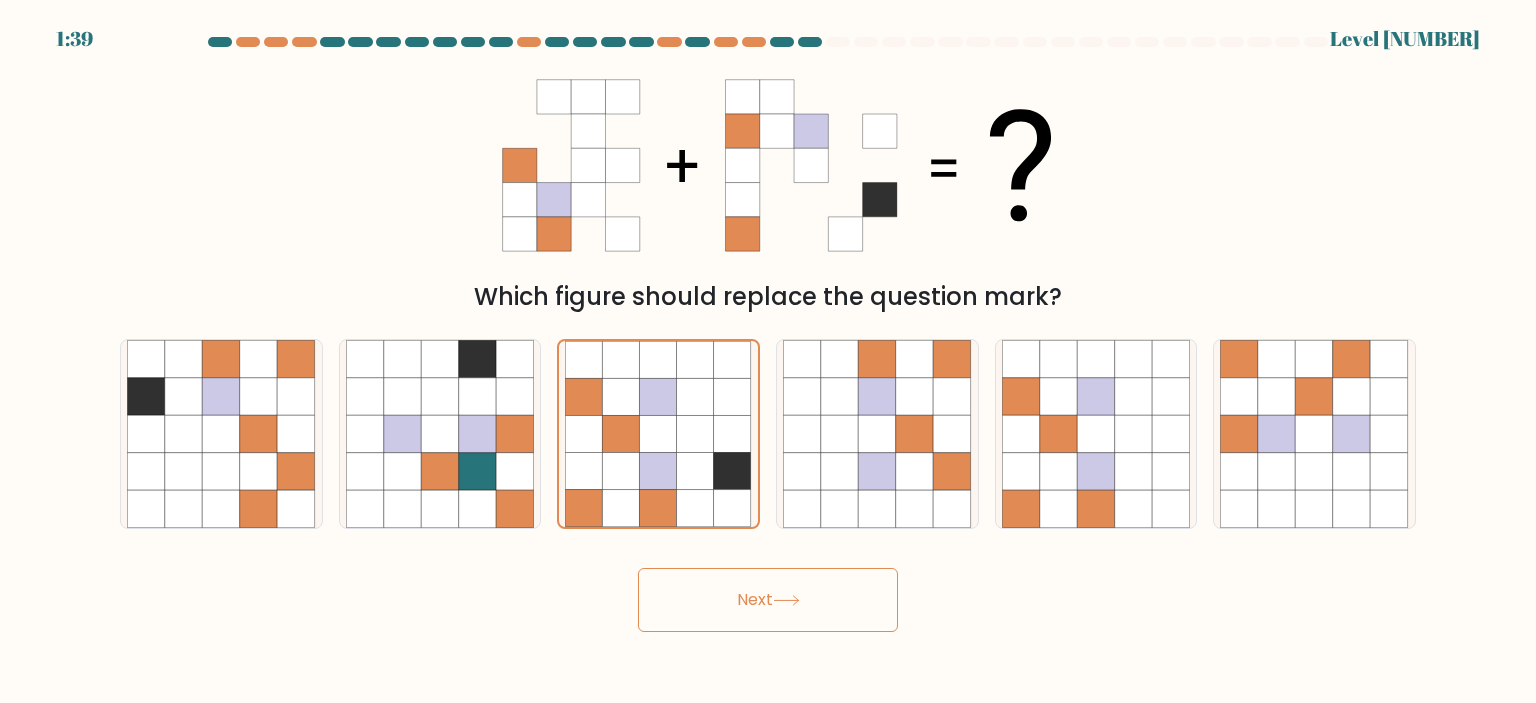 click on "Next" at bounding box center (768, 600) 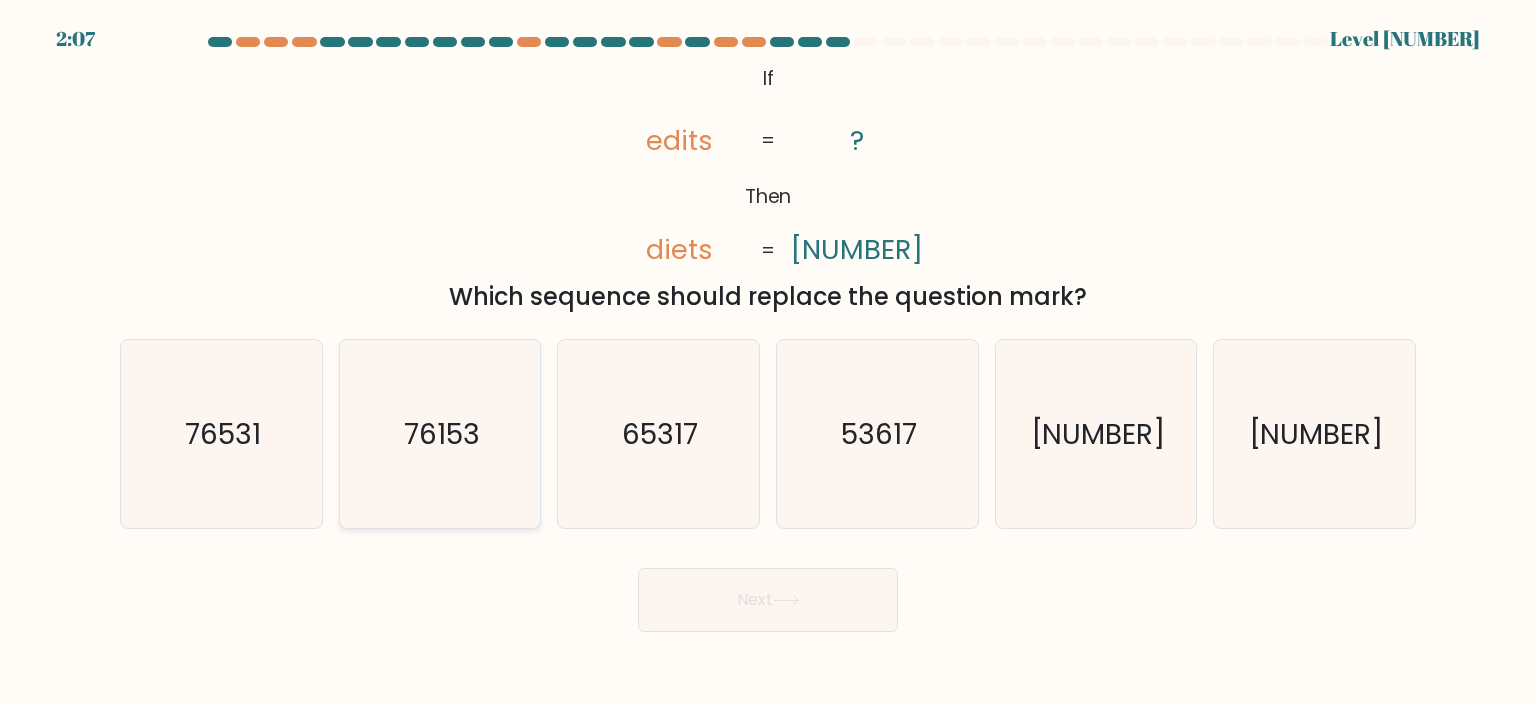 click on "76153" at bounding box center [440, 434] 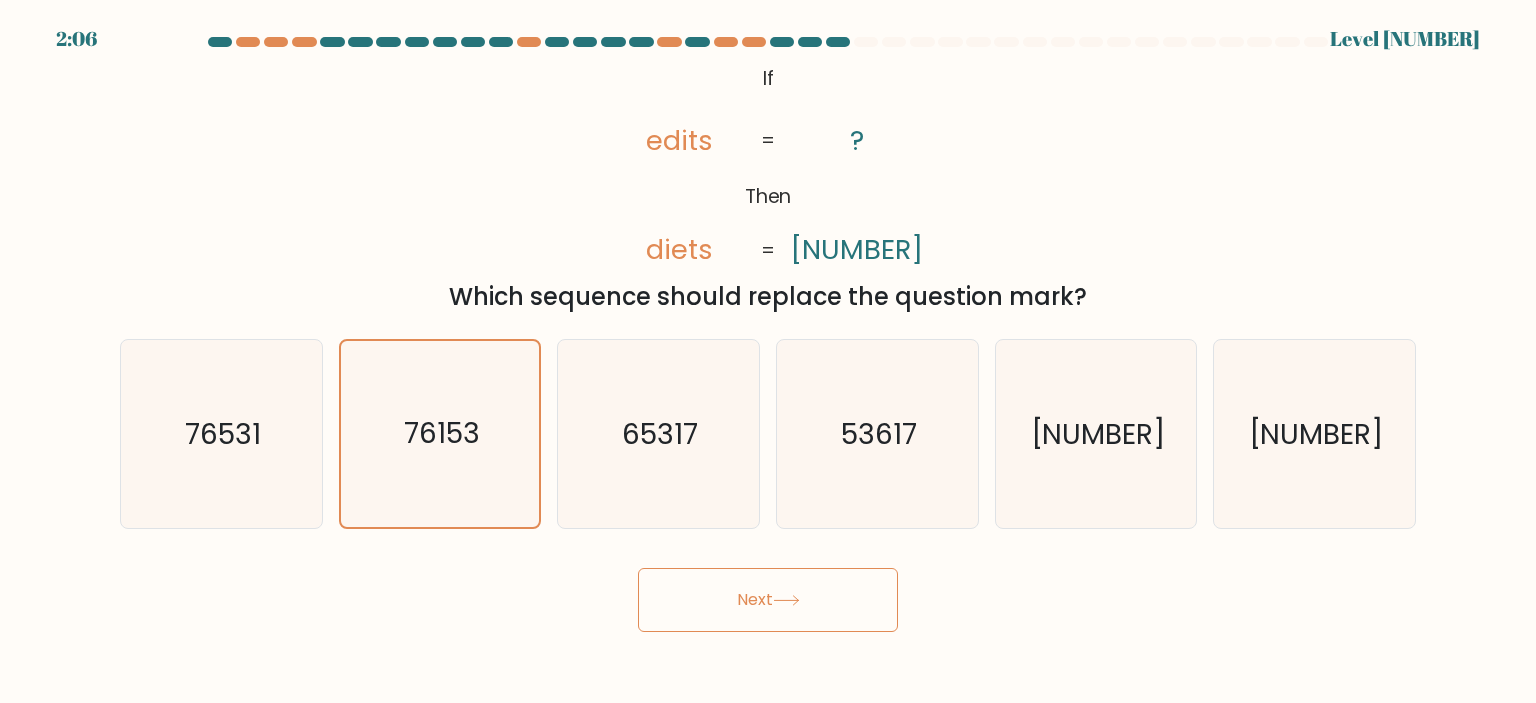 click on "Next" at bounding box center [768, 600] 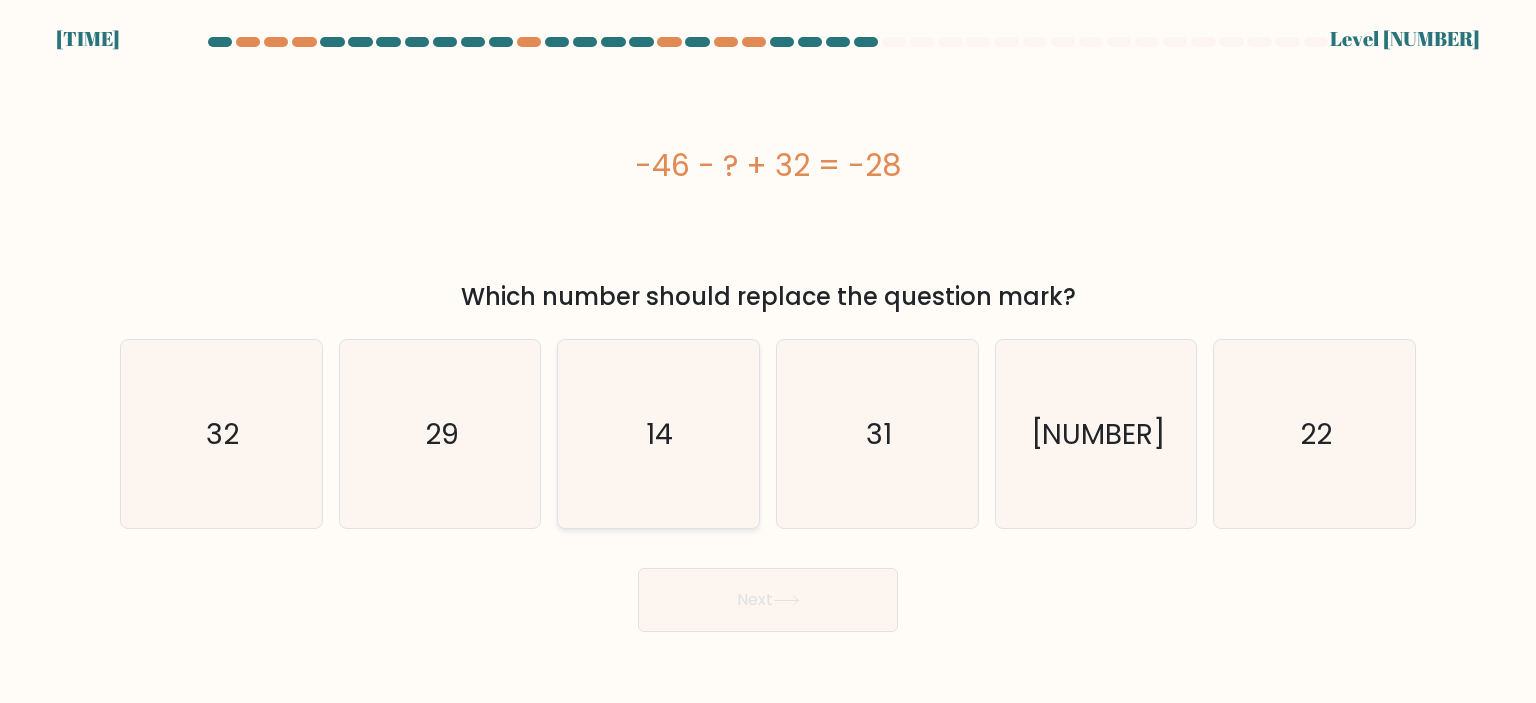 click on "14" at bounding box center [658, 434] 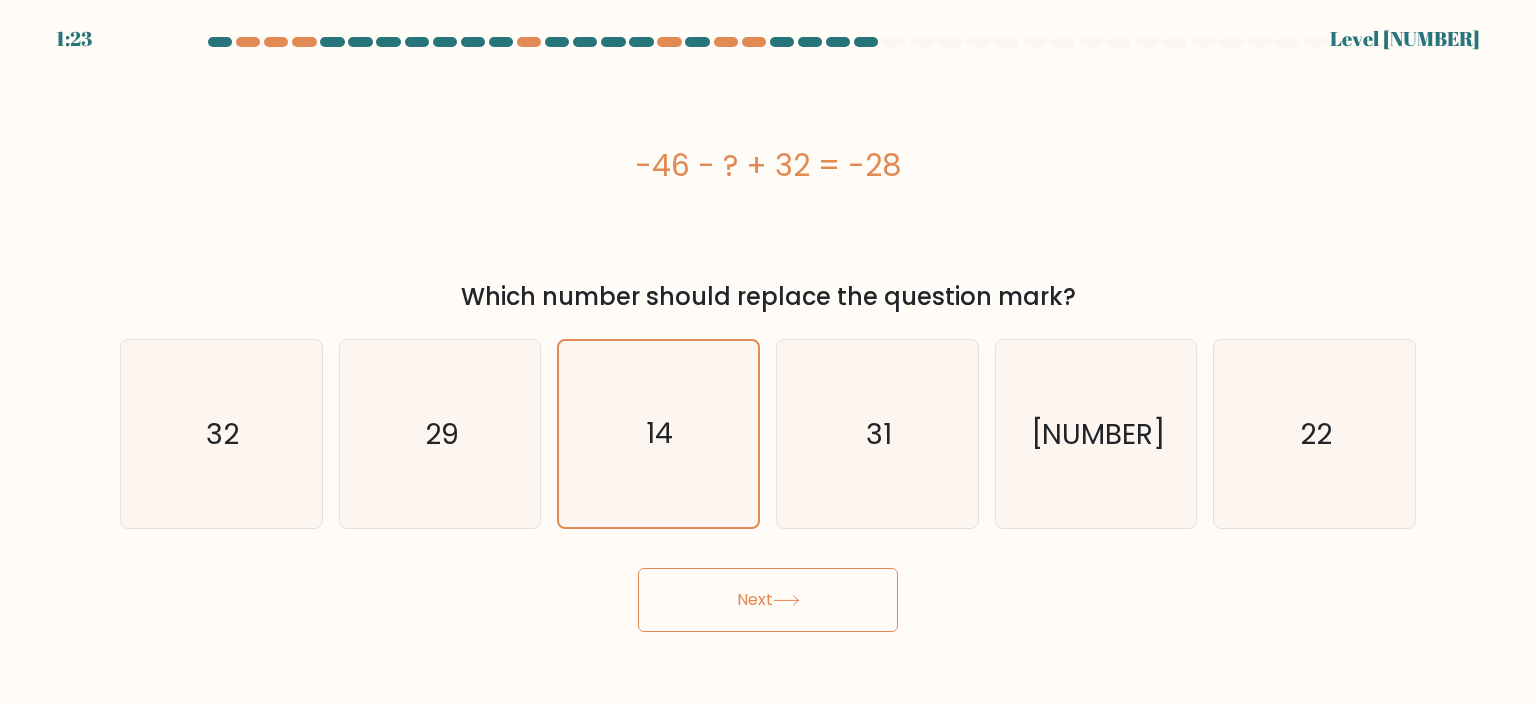 click on "Next" at bounding box center [768, 600] 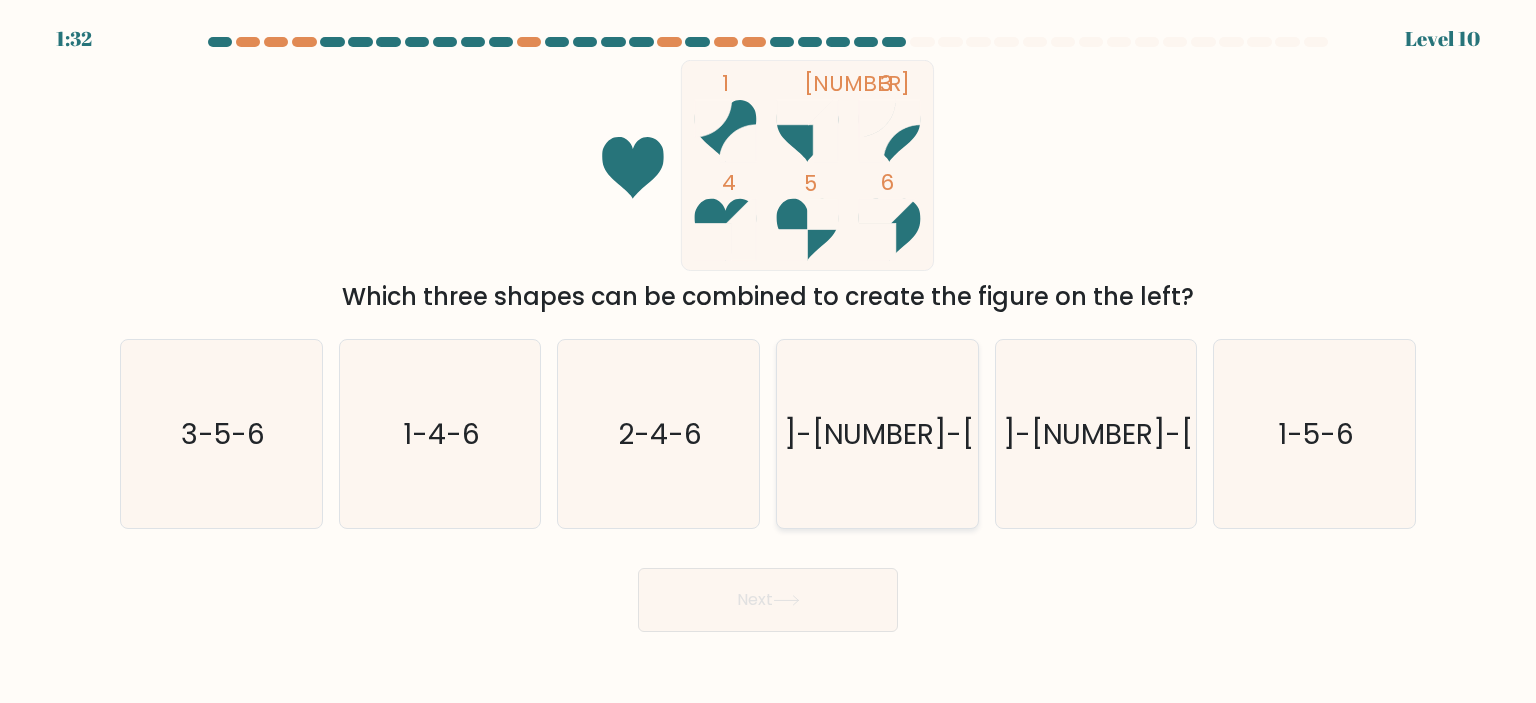 click on "[NUMBER]-[NUMBER]-[NUMBER]" at bounding box center (879, 434) 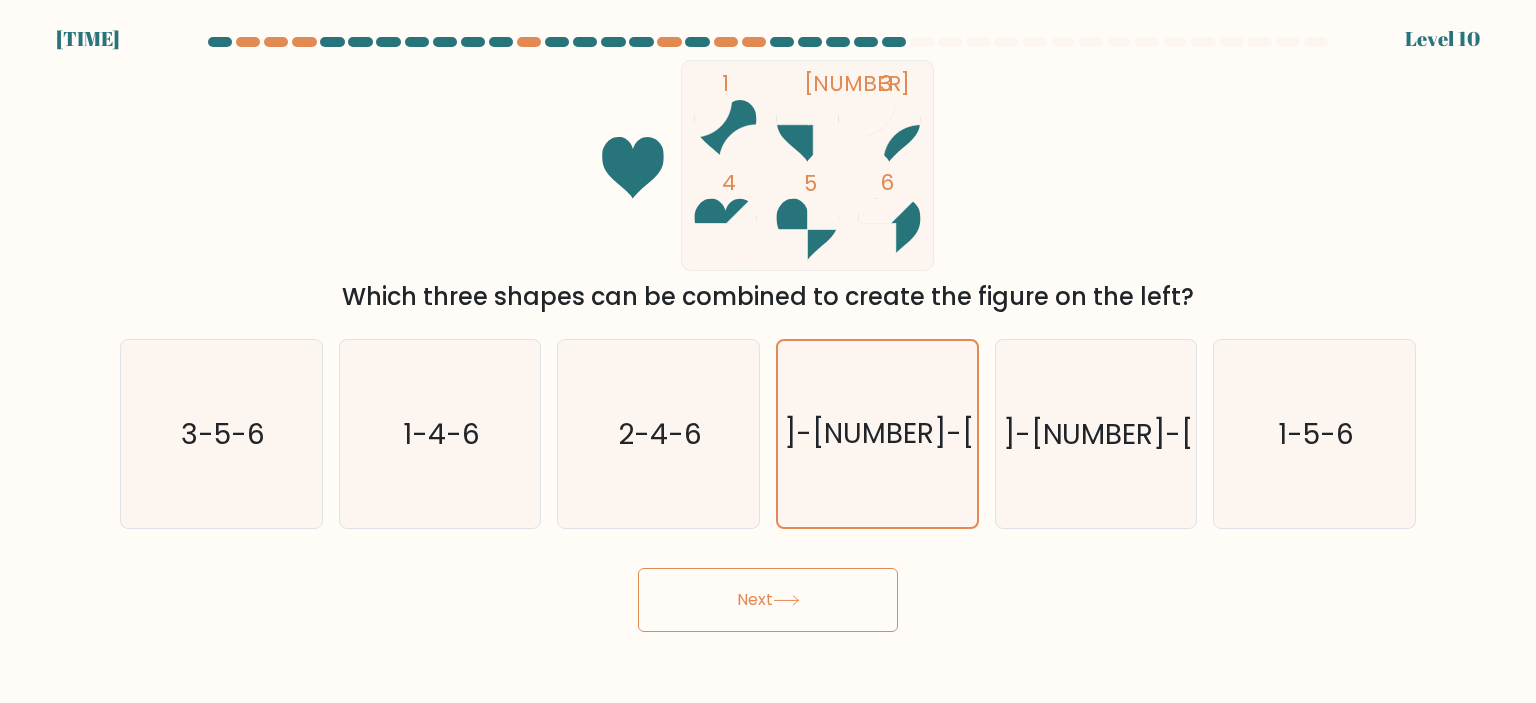 click on "Next" at bounding box center [768, 600] 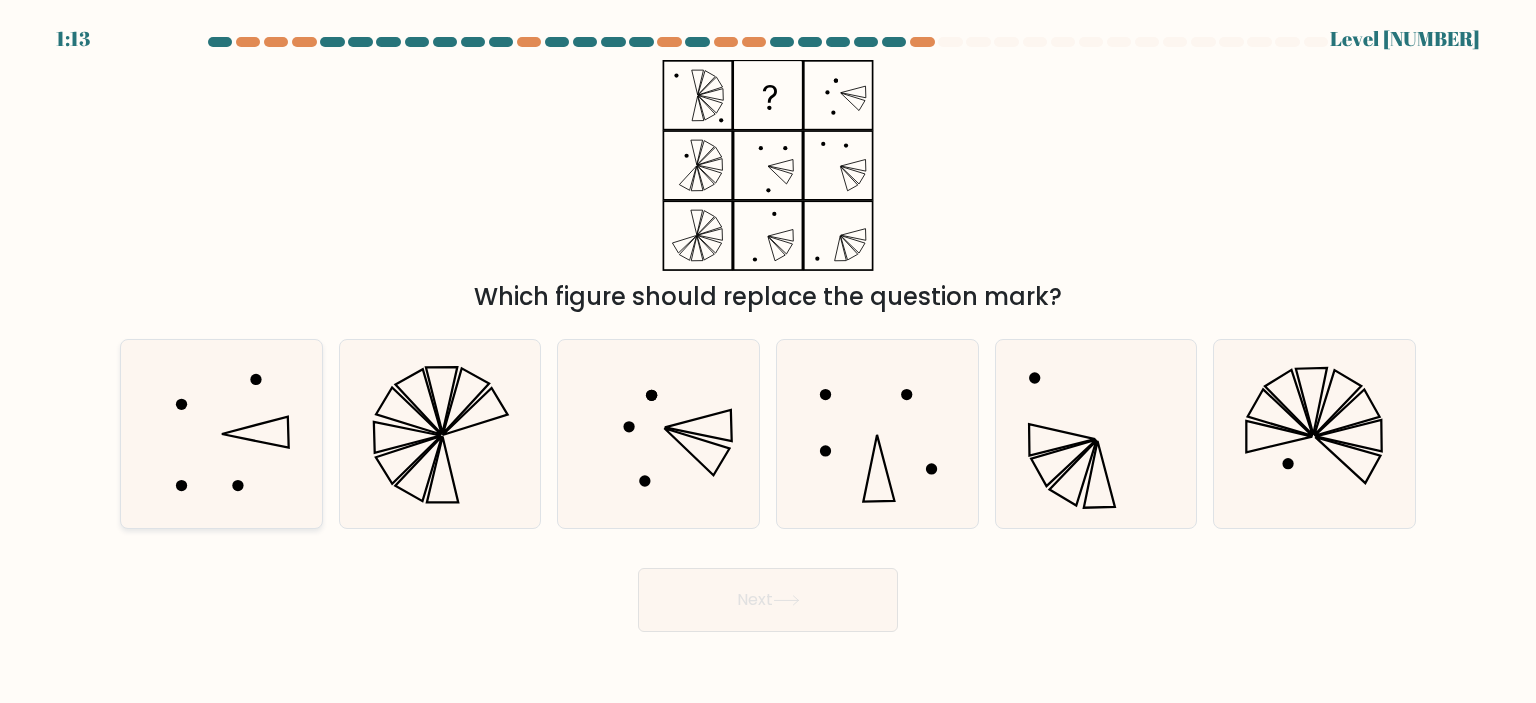 click at bounding box center [221, 434] 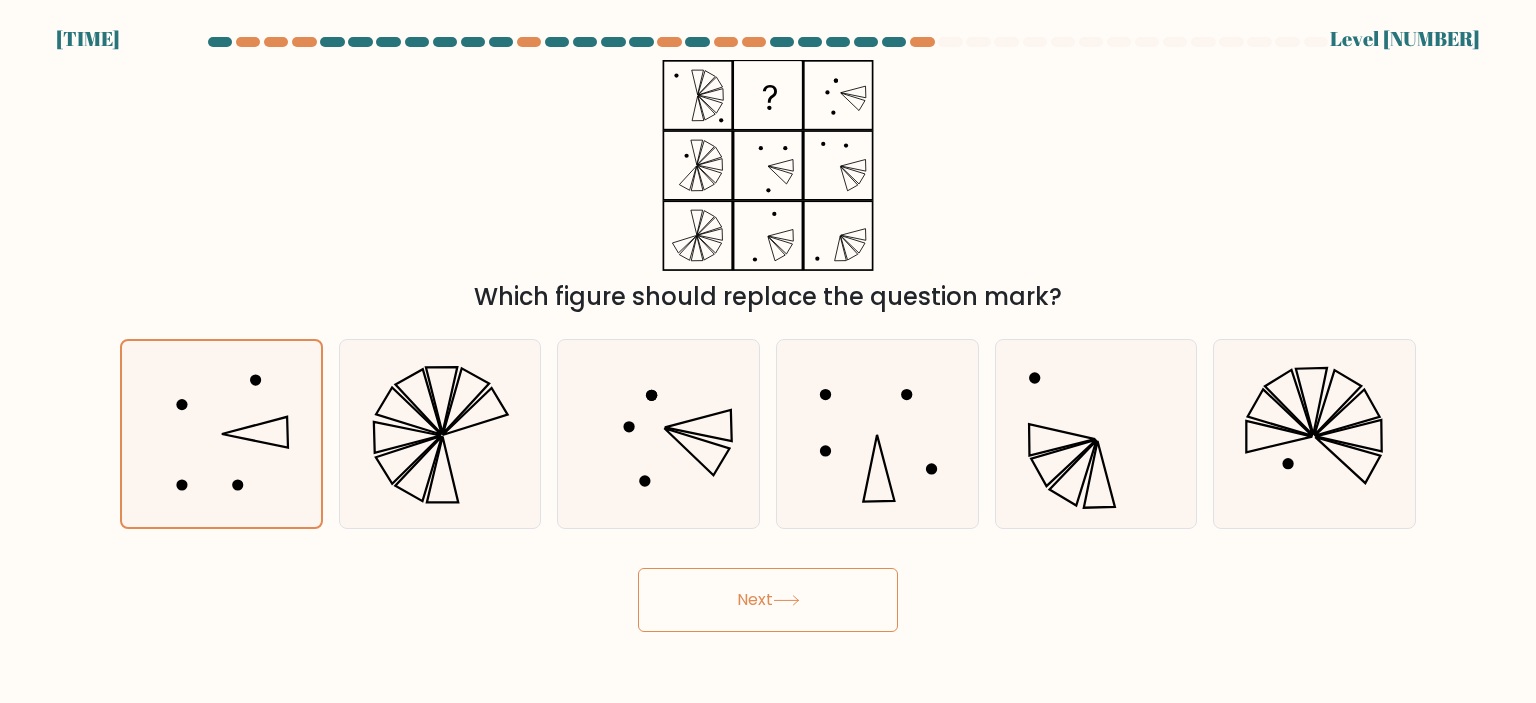 click on "Next" at bounding box center (768, 600) 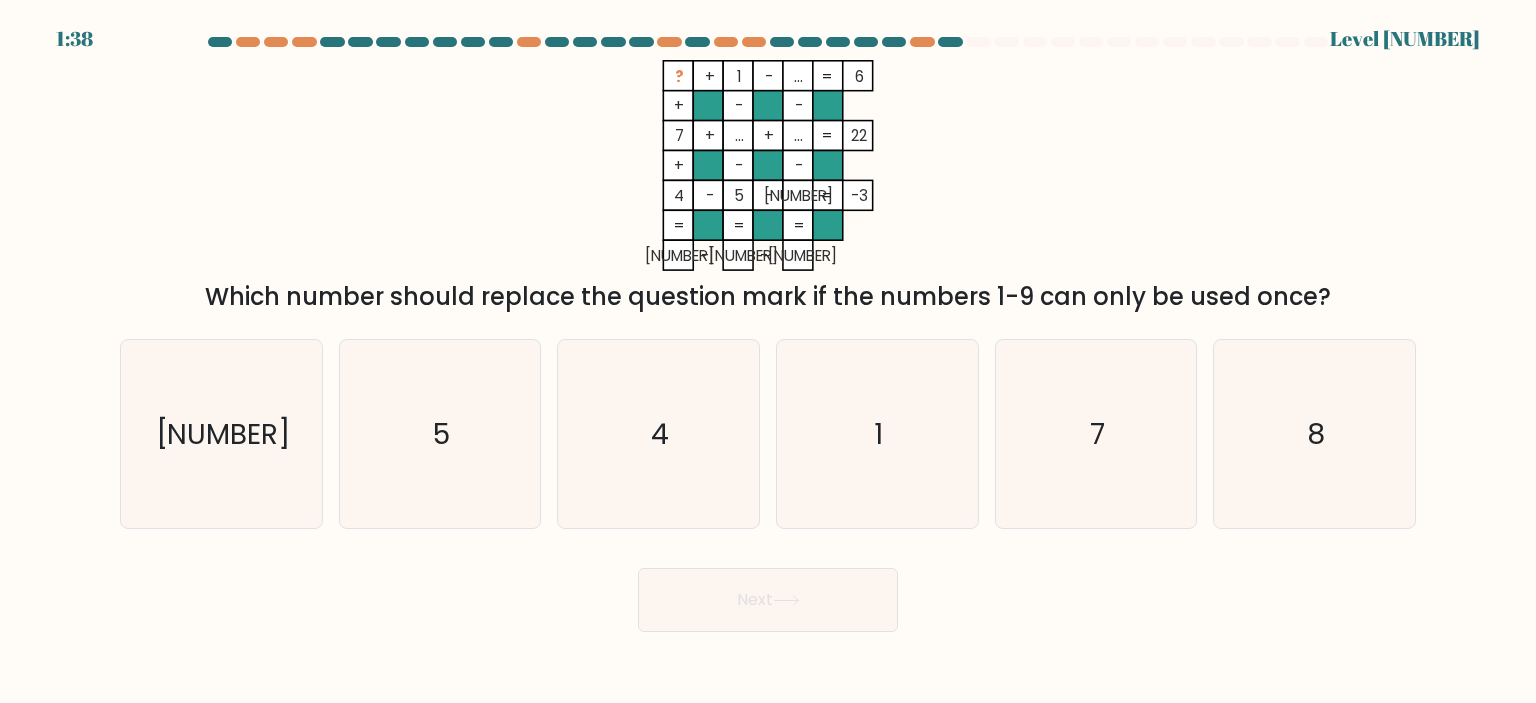 click on "e.
[NUMBER]" at bounding box center (1096, 434) 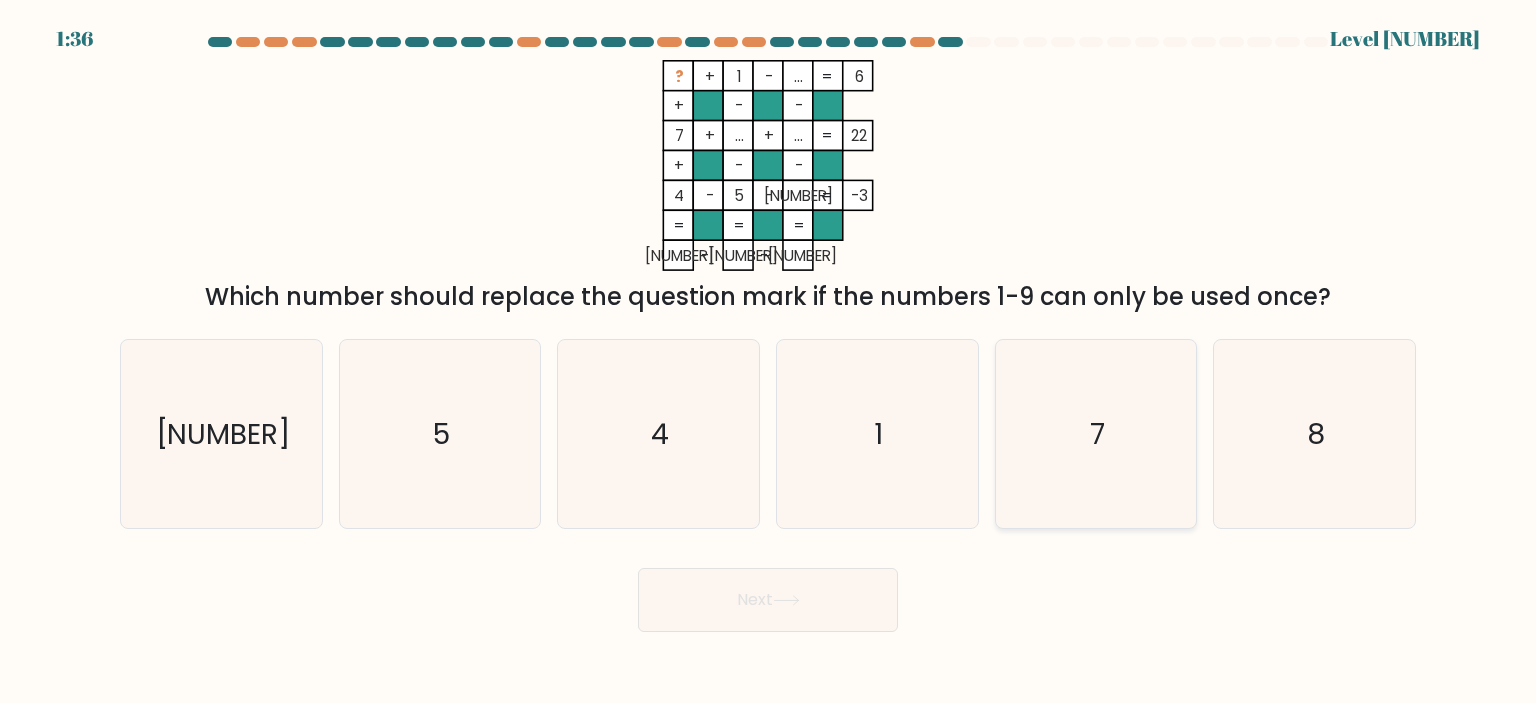 click on "7" at bounding box center [1096, 434] 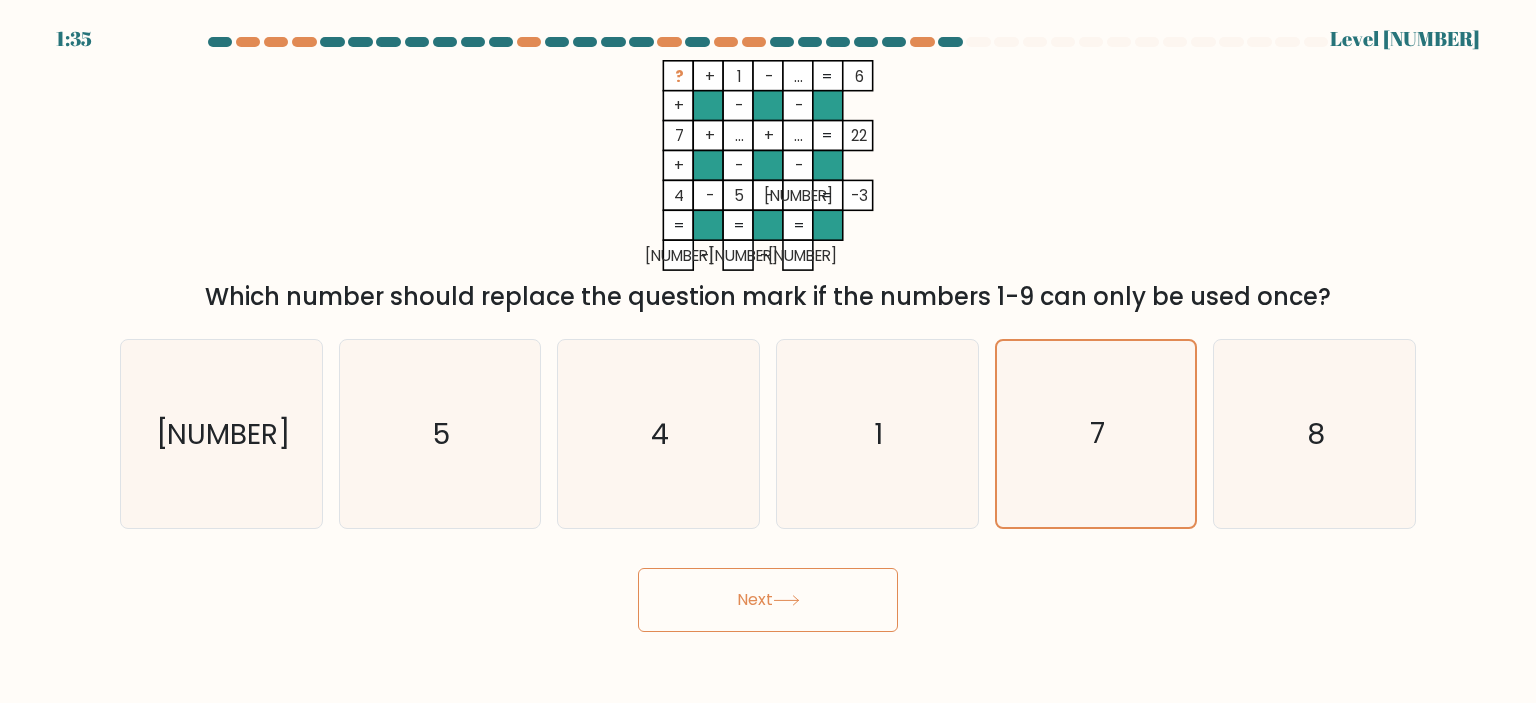click on "Next" at bounding box center (768, 600) 